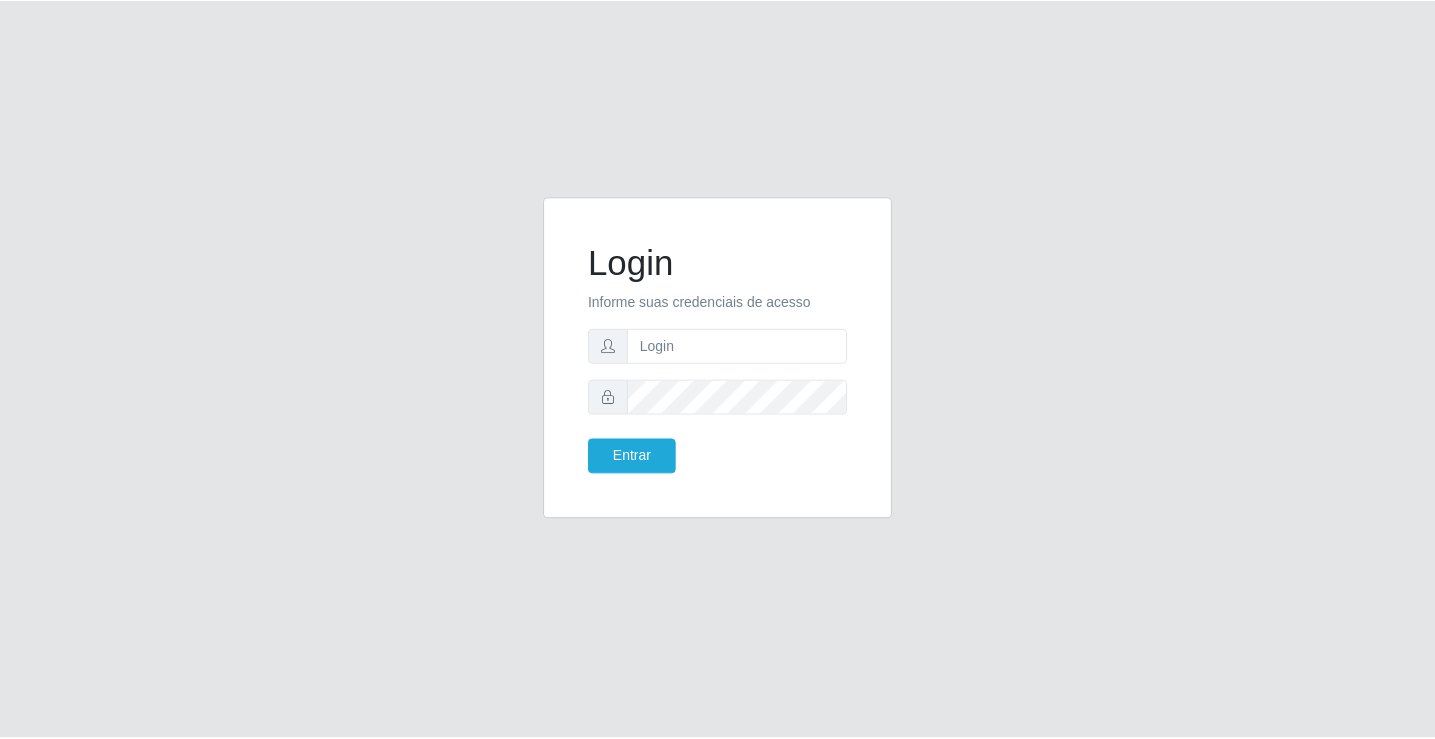 scroll, scrollTop: 0, scrollLeft: 0, axis: both 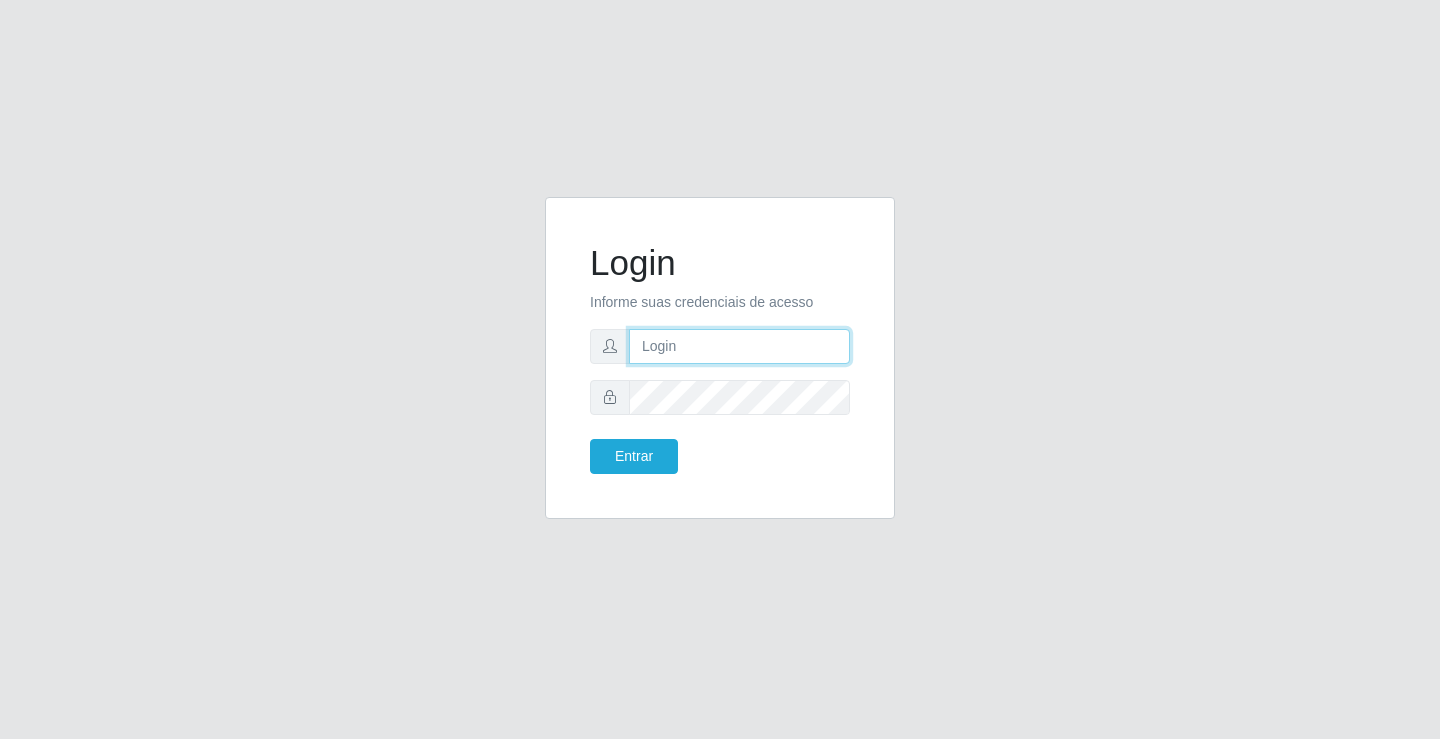 click at bounding box center [739, 346] 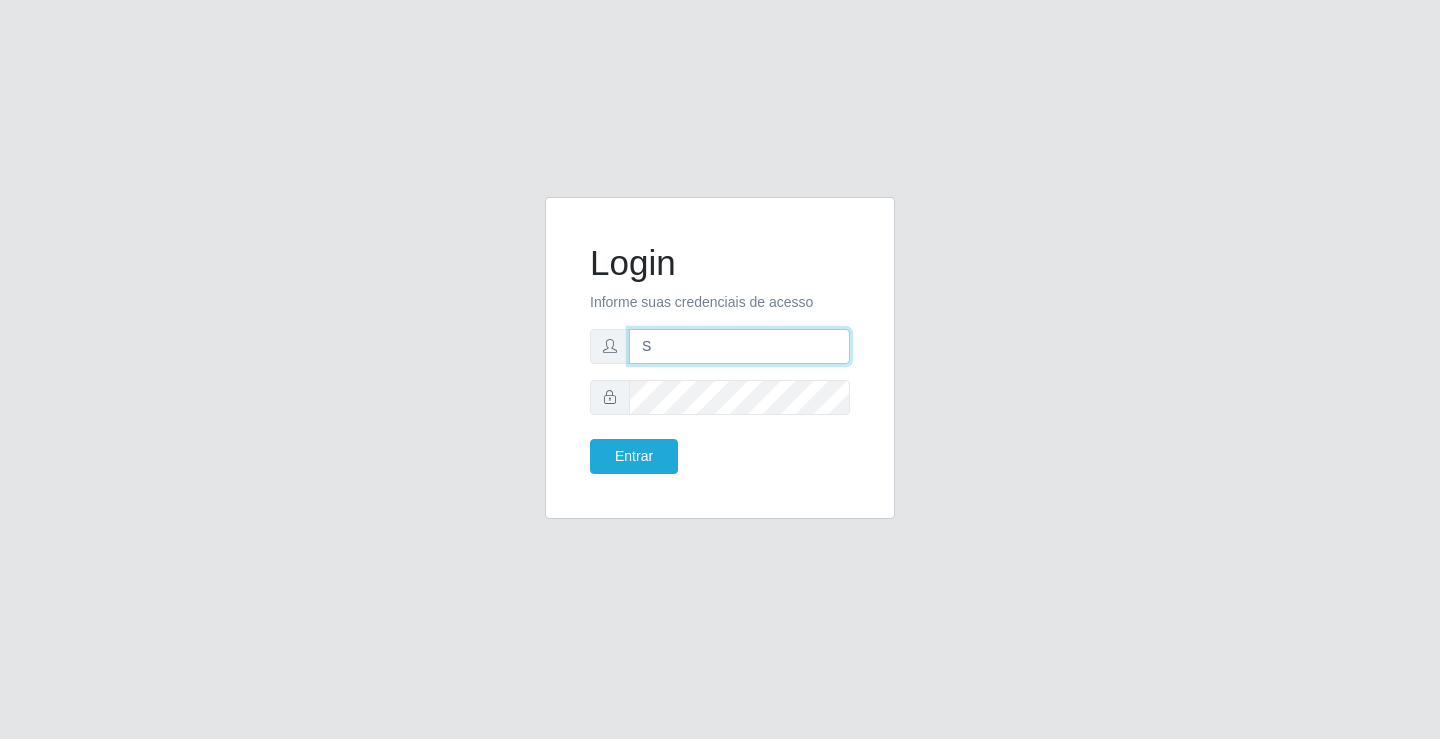 type on "[PERSON_NAME]" 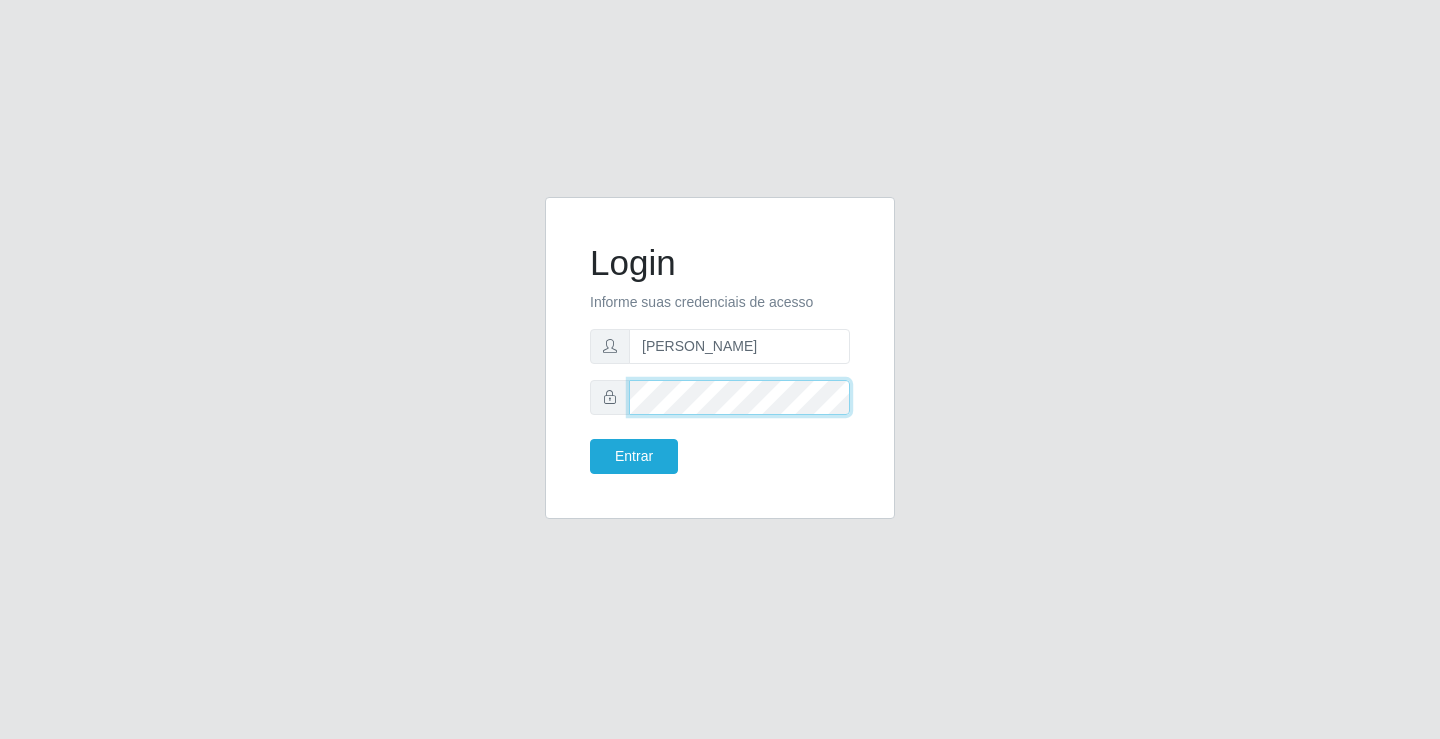 click on "Entrar" at bounding box center [634, 456] 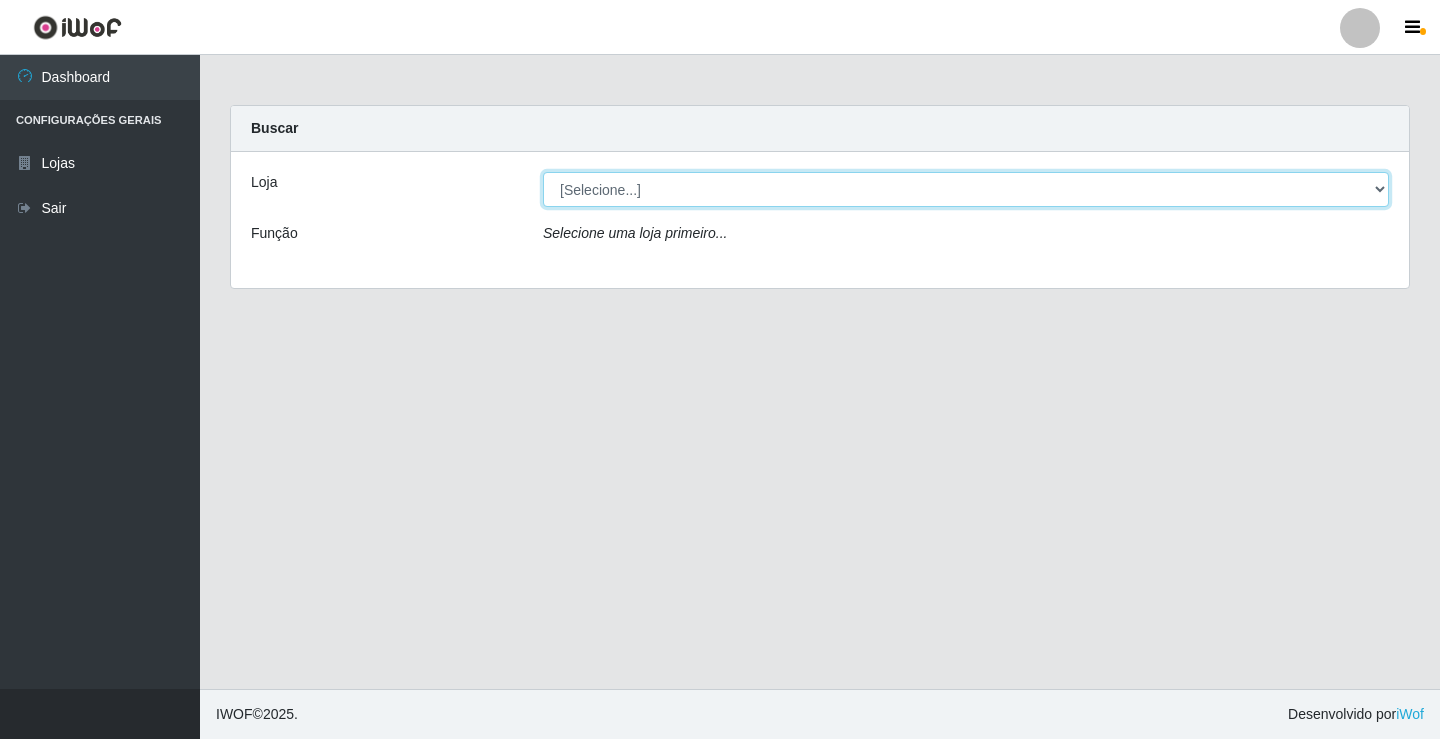 click on "[Selecione...] Ideal - Conceição" at bounding box center (966, 189) 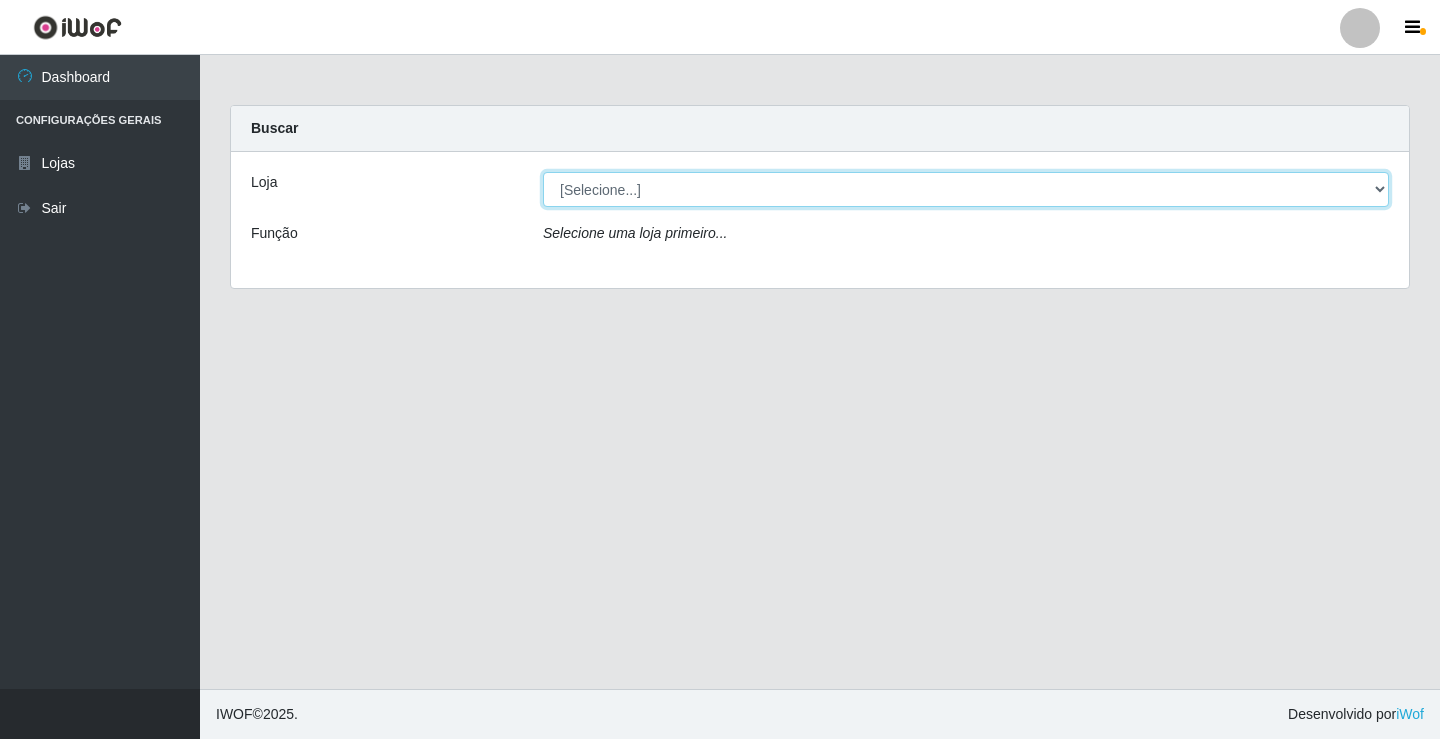 select on "231" 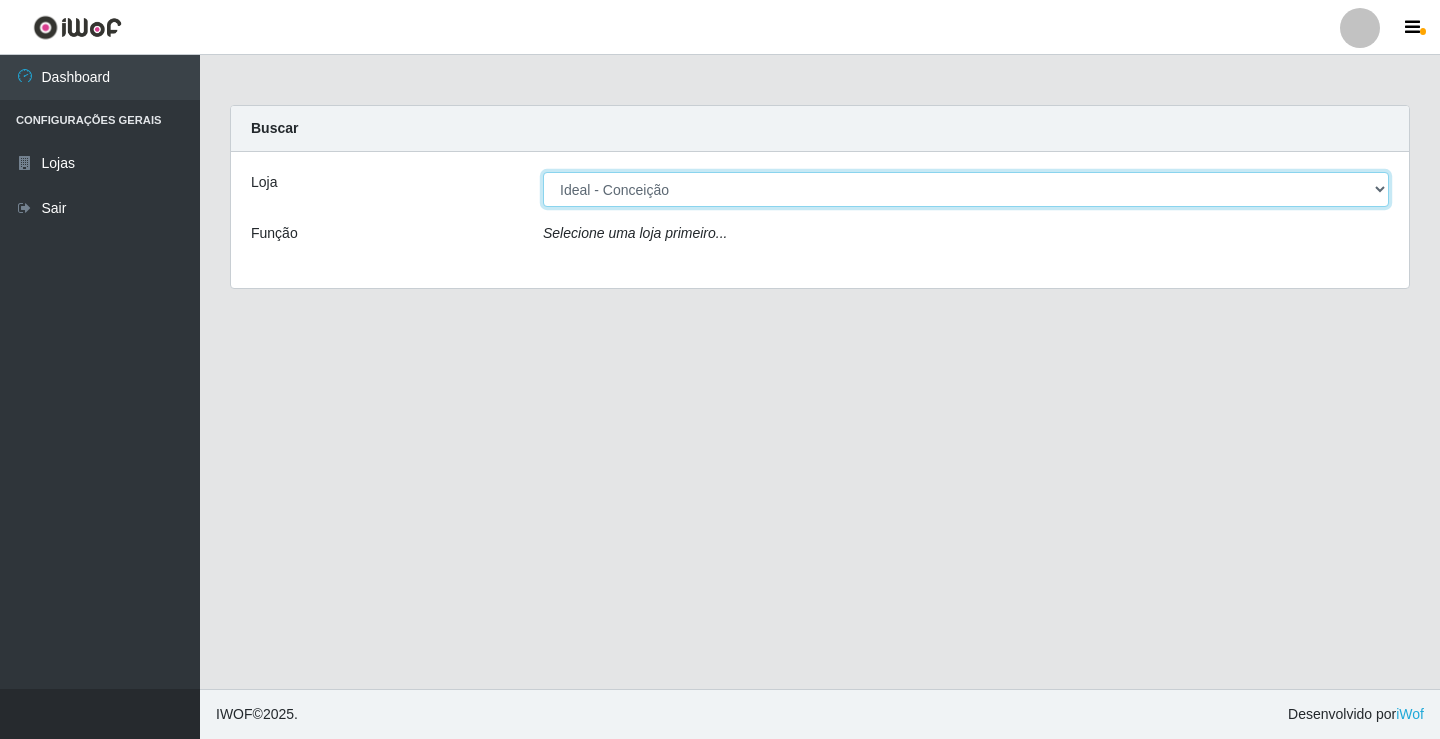 click on "[Selecione...] Ideal - Conceição" at bounding box center (966, 189) 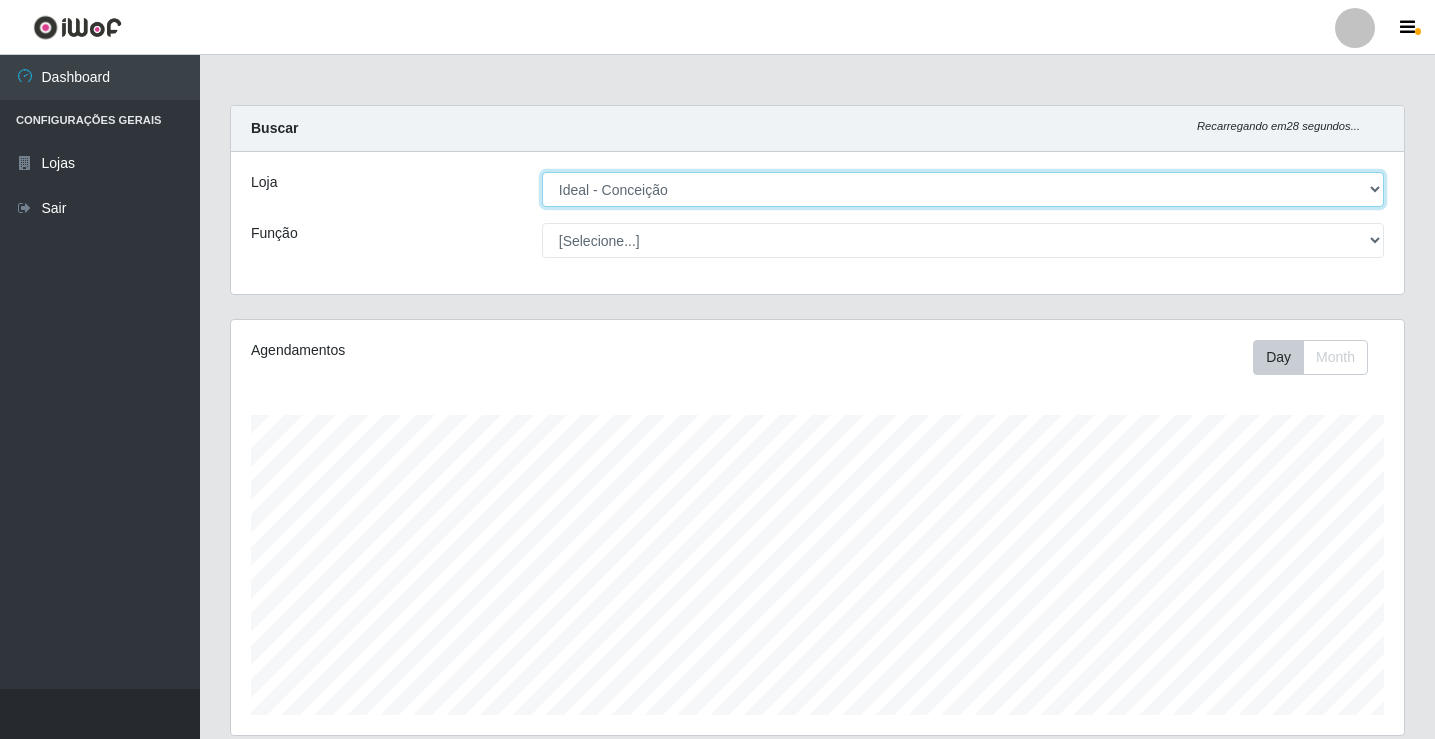 scroll, scrollTop: 999585, scrollLeft: 998827, axis: both 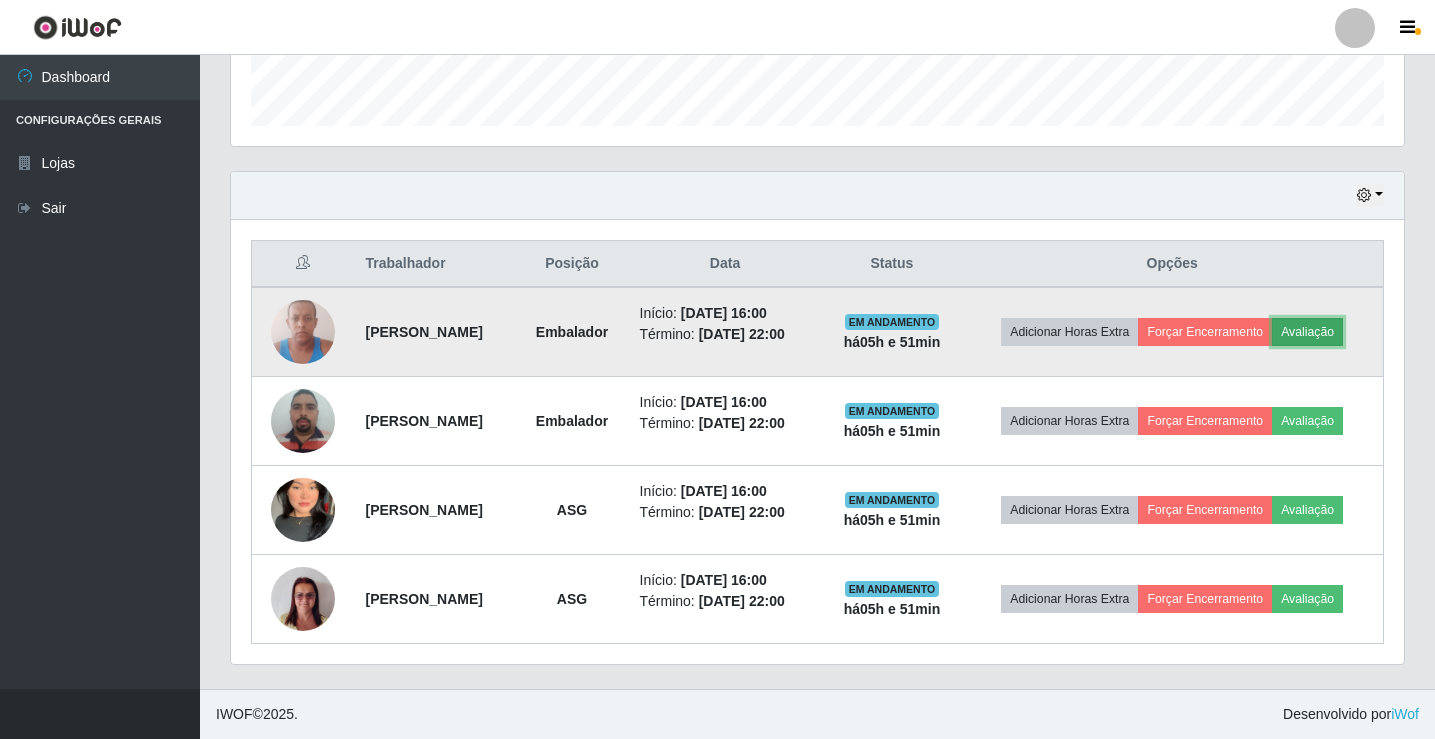 click on "Avaliação" at bounding box center [1307, 332] 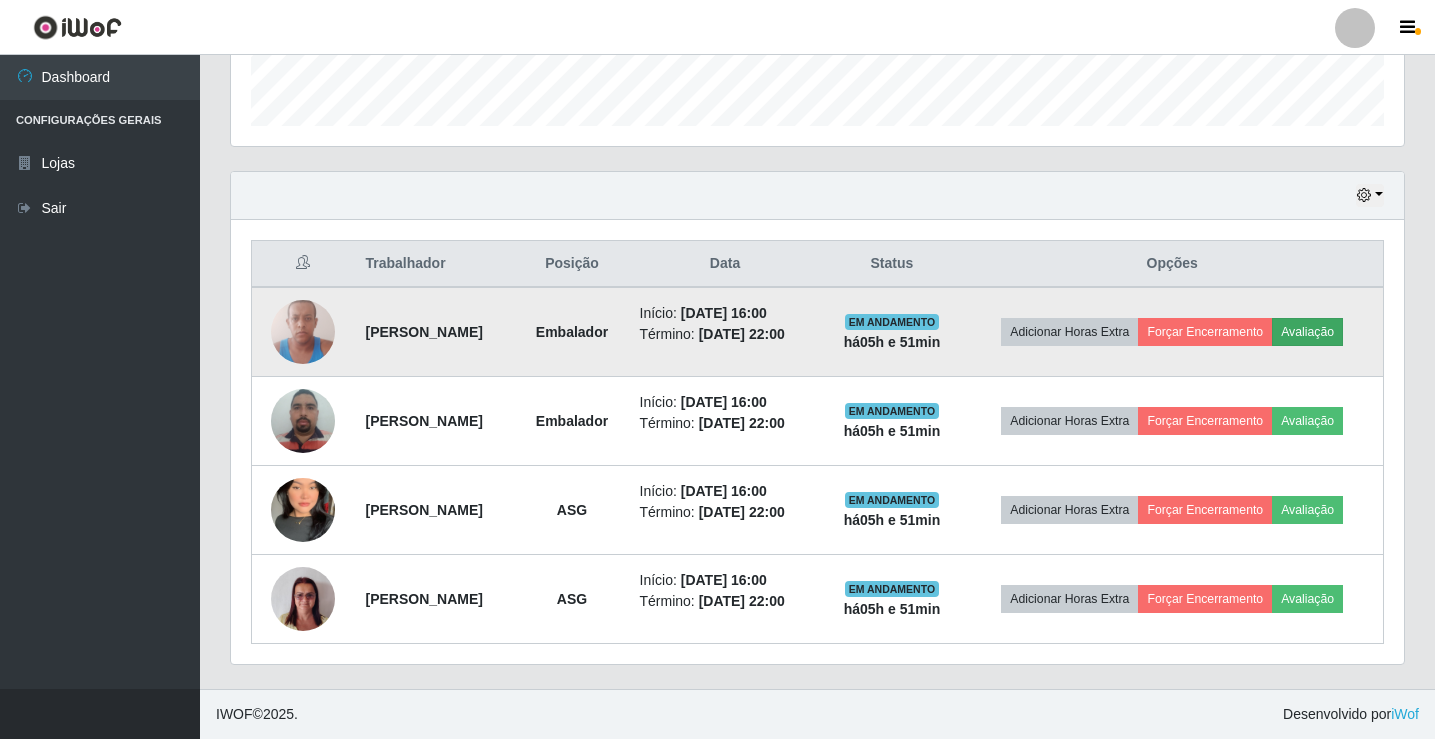 scroll, scrollTop: 999585, scrollLeft: 998837, axis: both 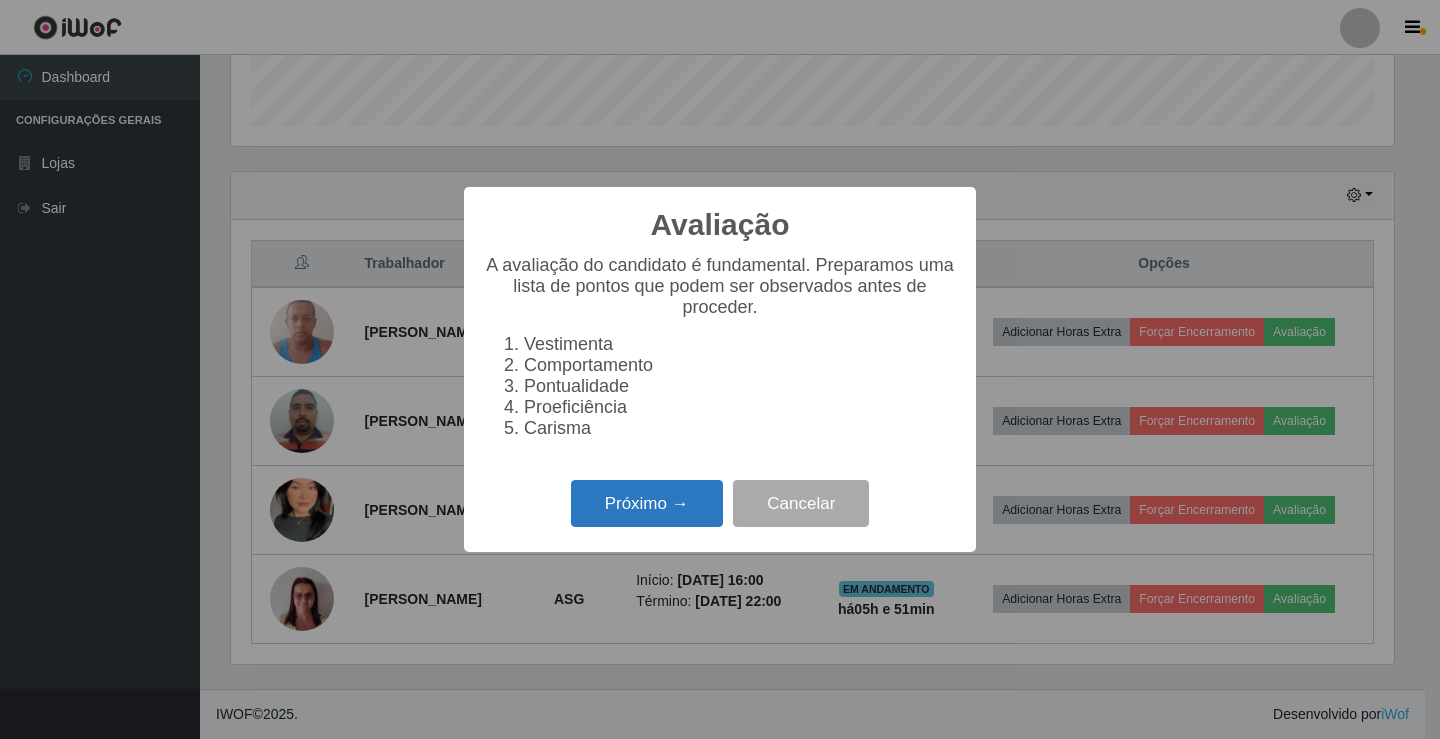 click on "Próximo →" at bounding box center (647, 503) 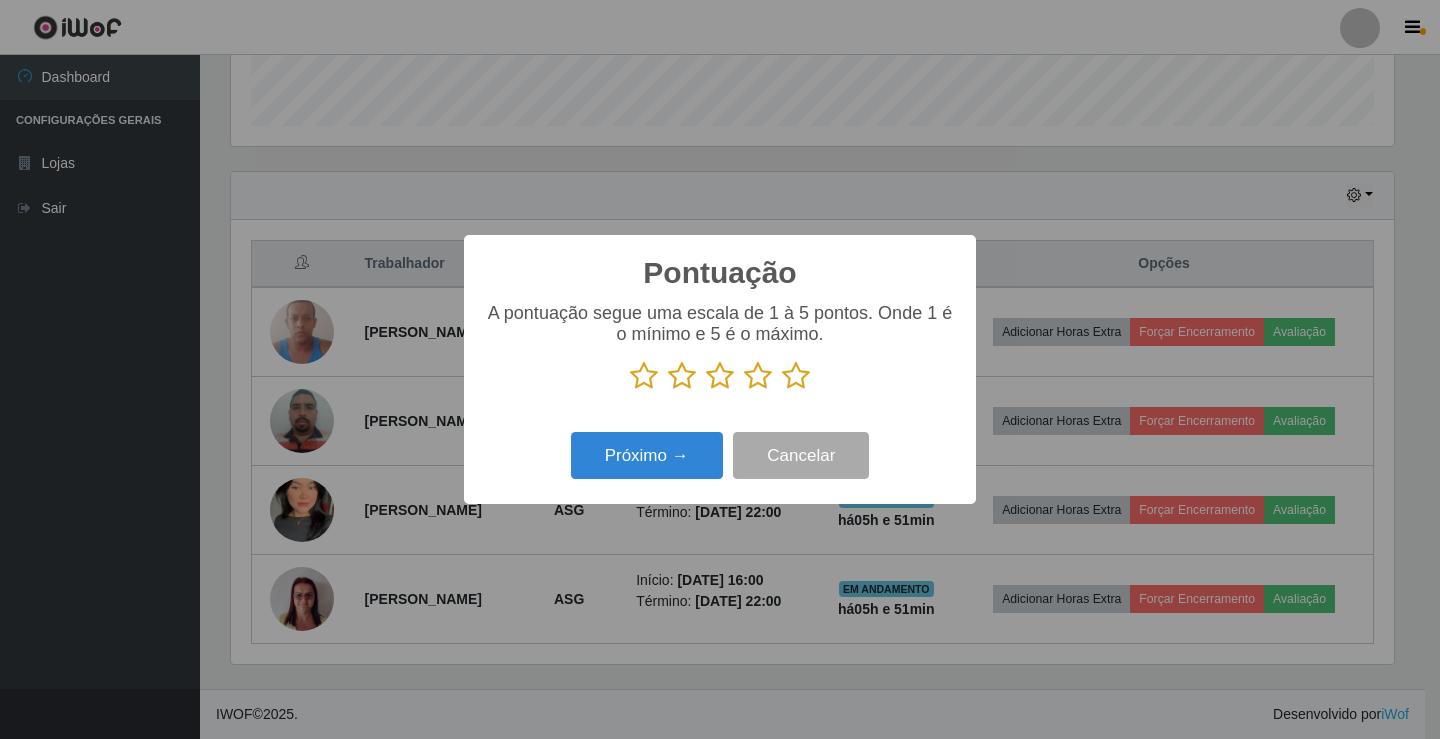 click at bounding box center [796, 376] 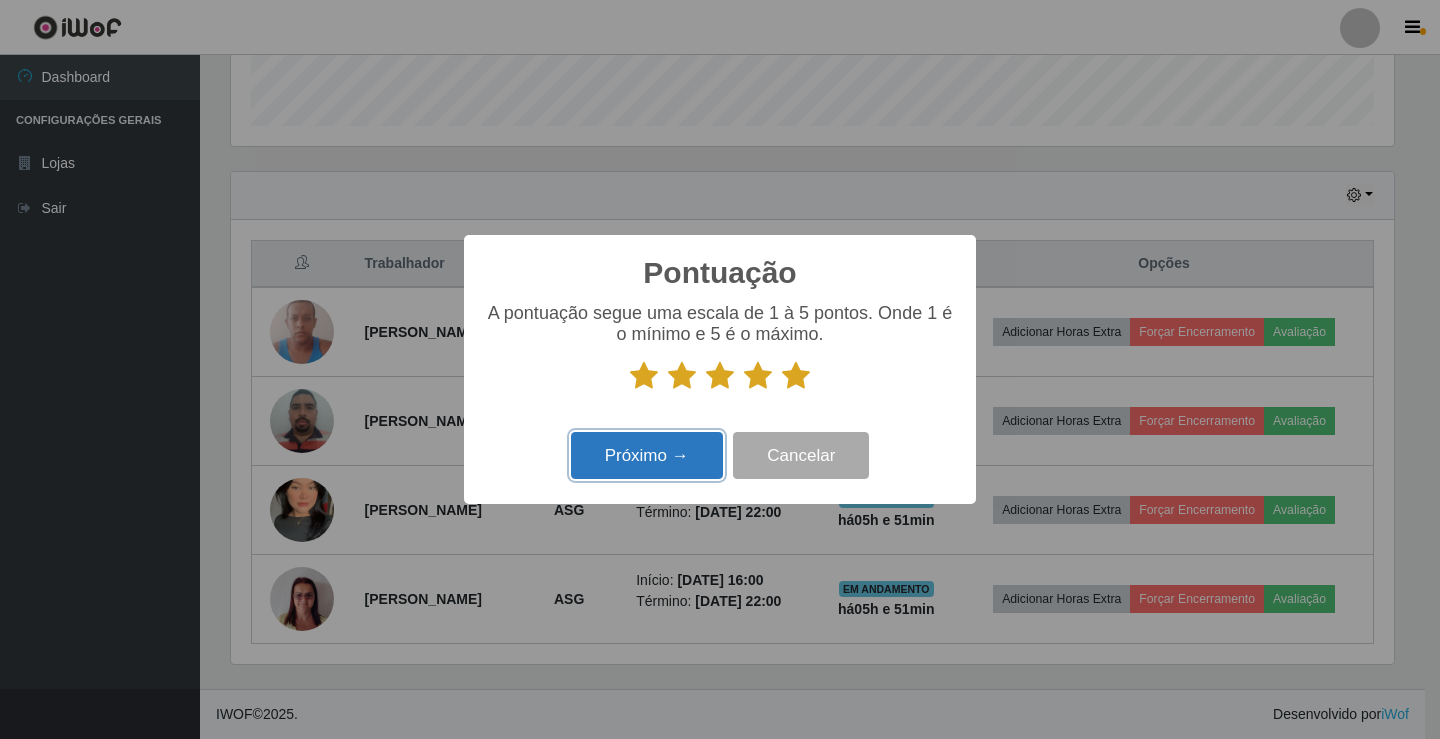 click on "Próximo →" at bounding box center [647, 455] 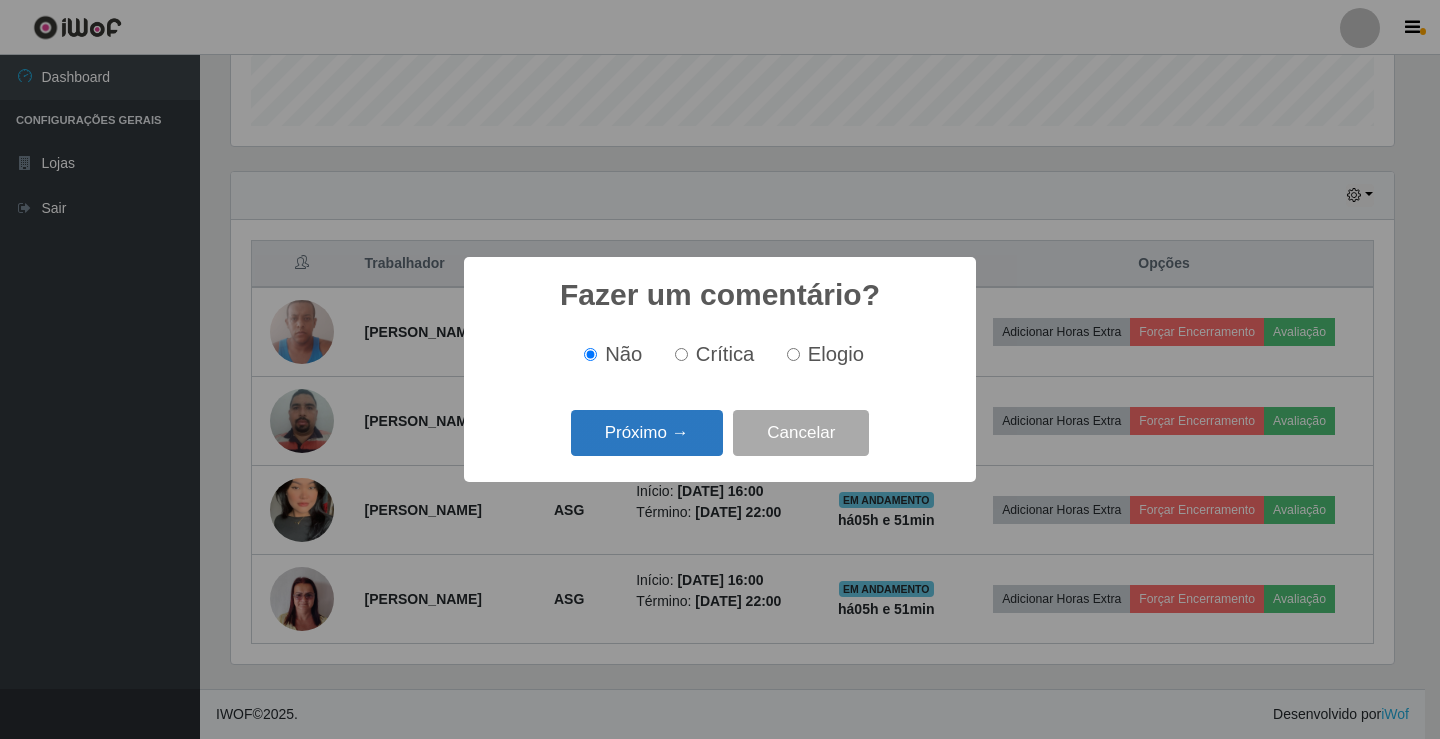 click on "Próximo →" at bounding box center [647, 433] 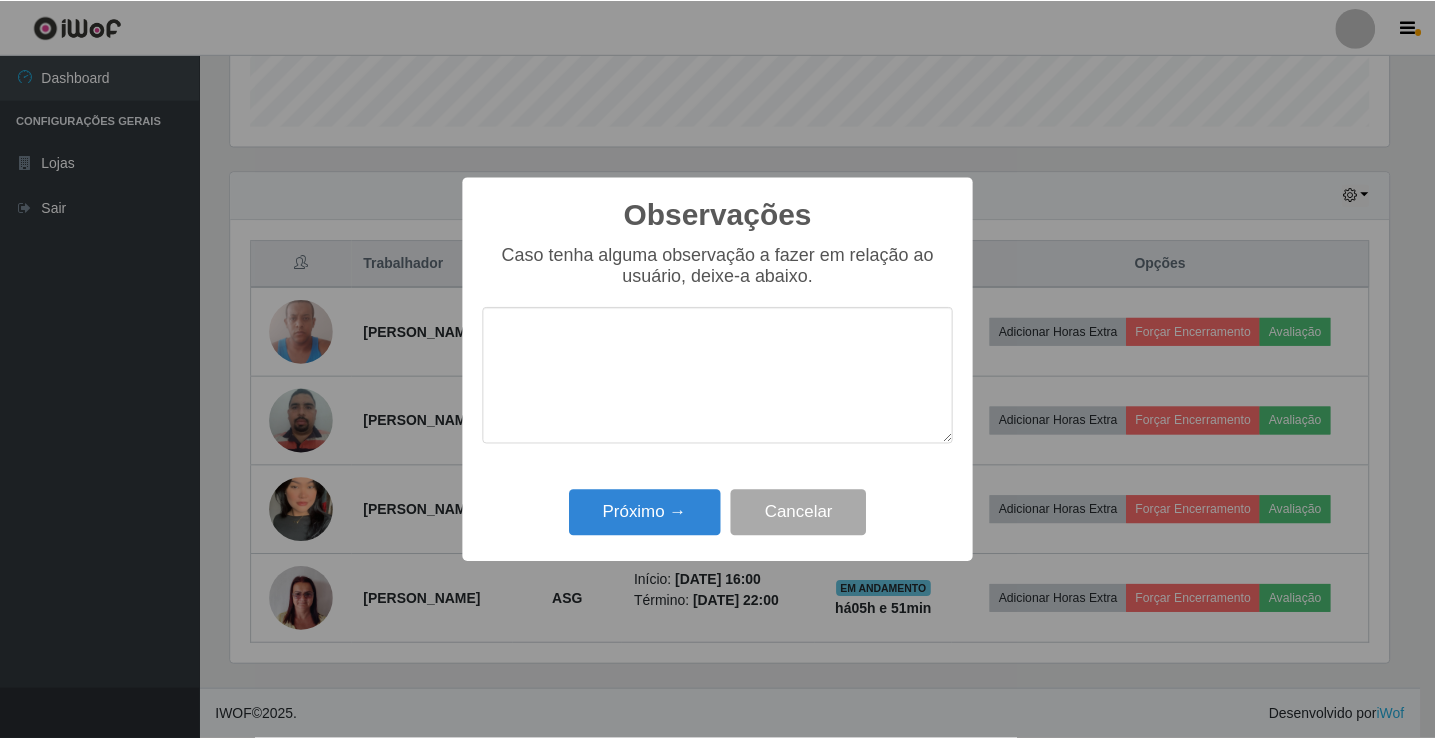 scroll, scrollTop: 999585, scrollLeft: 998837, axis: both 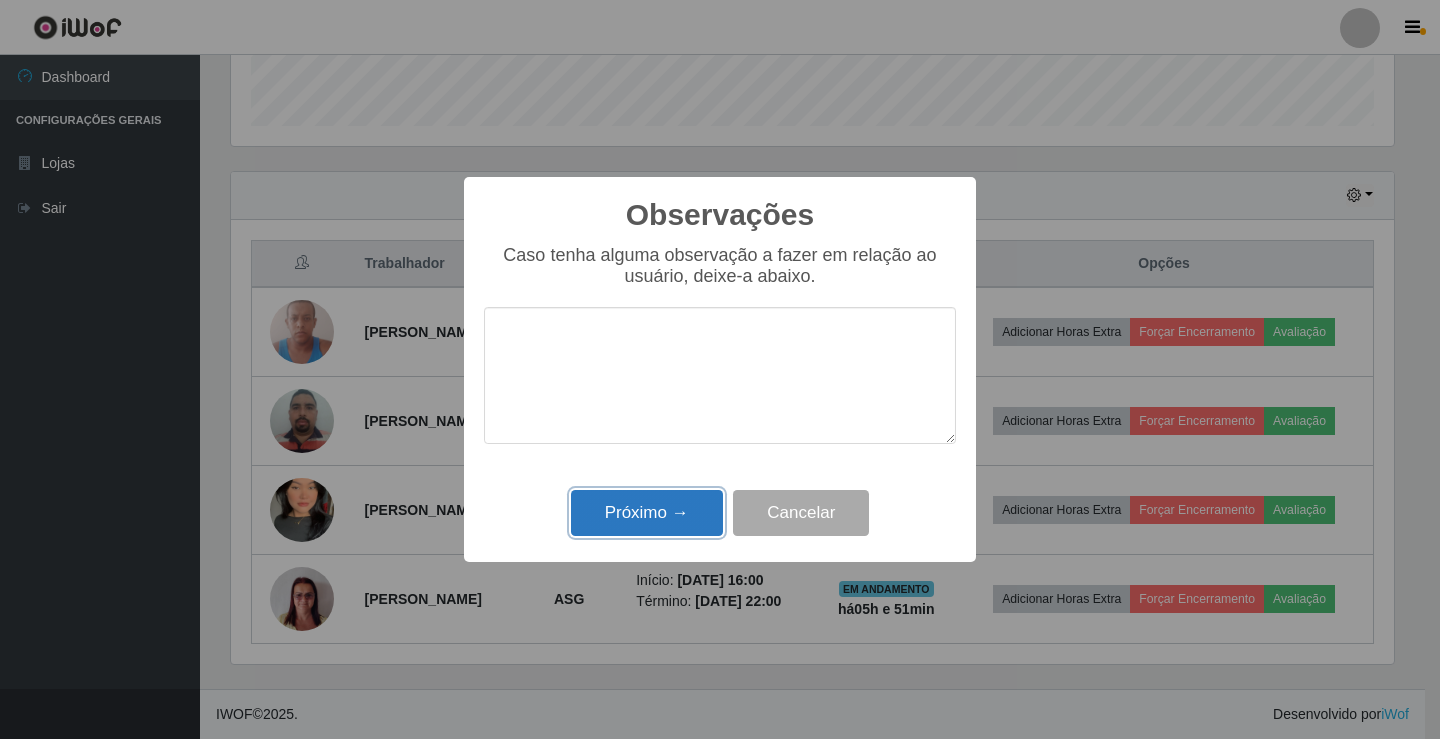 click on "Próximo →" at bounding box center [647, 513] 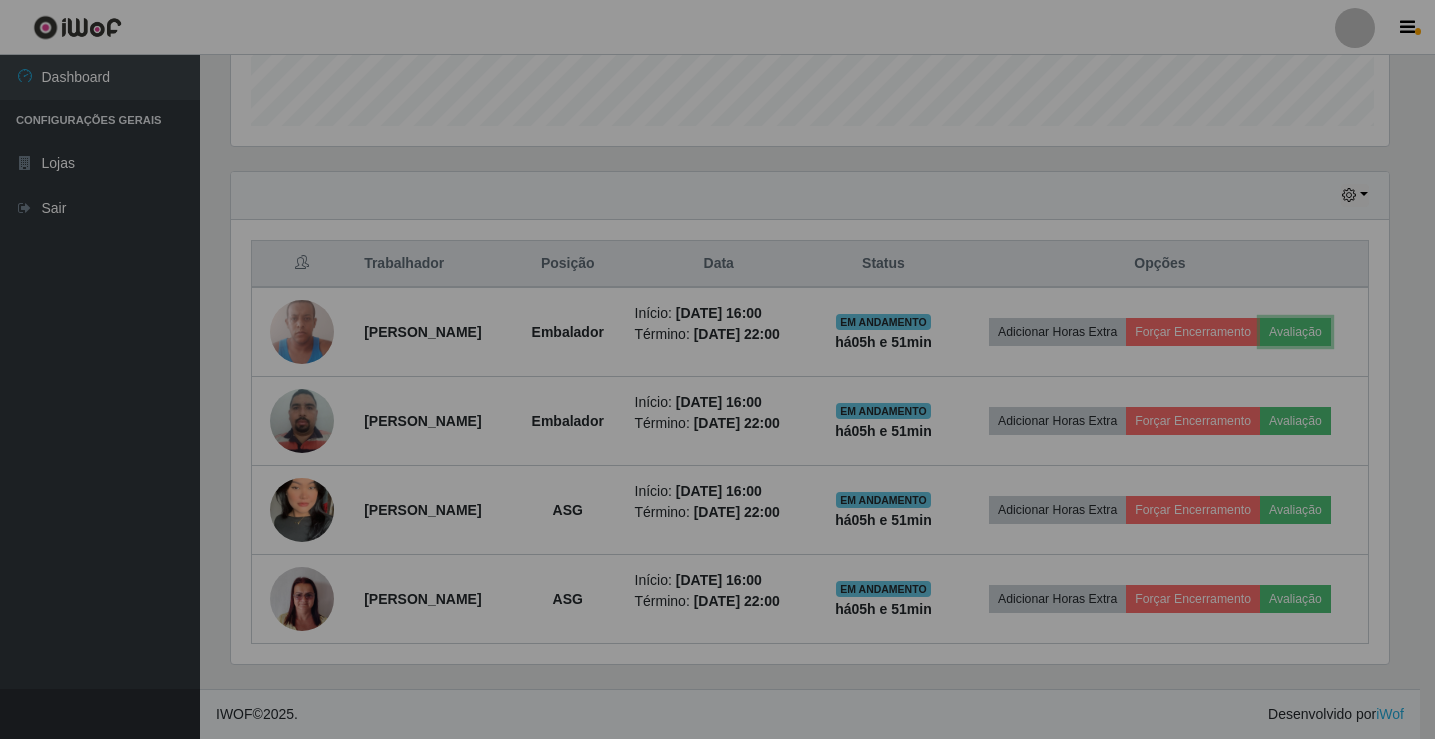 scroll, scrollTop: 999585, scrollLeft: 998827, axis: both 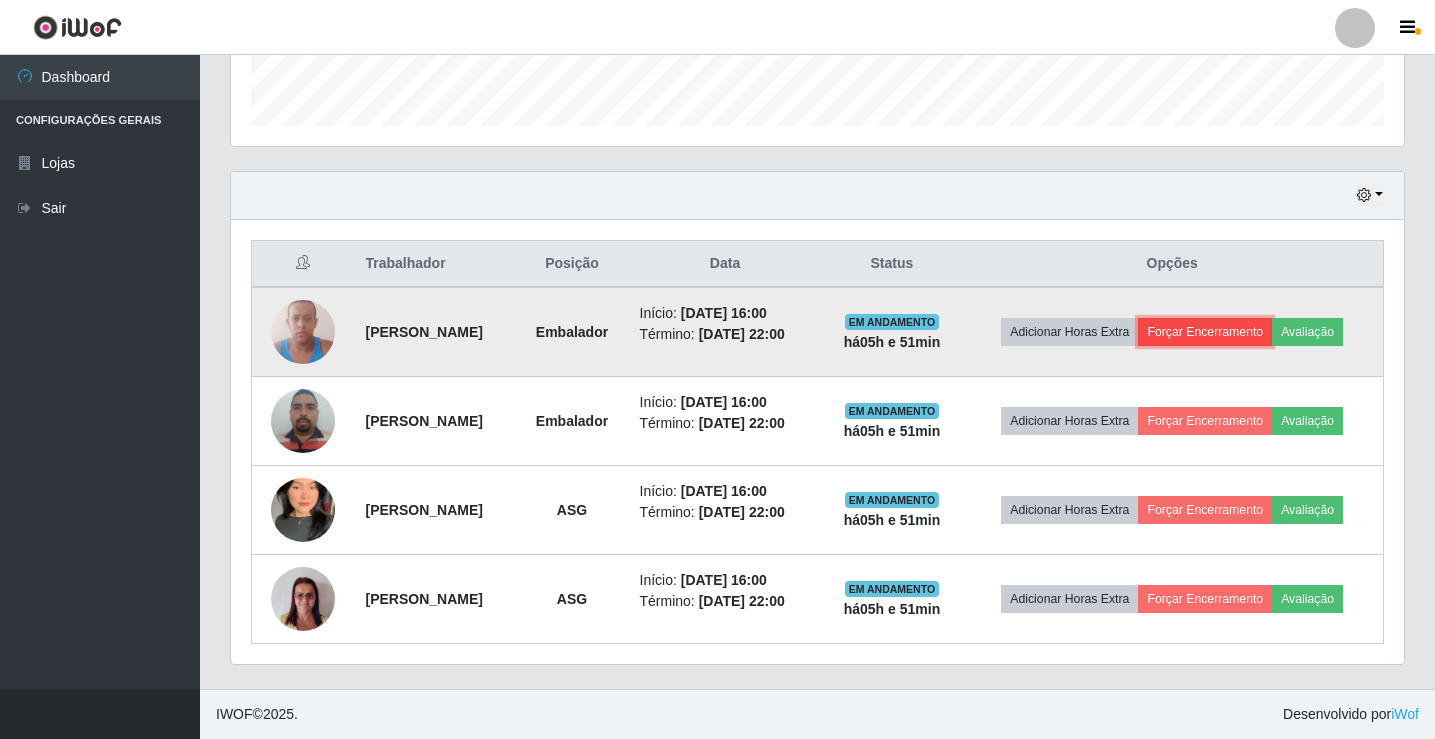 click on "Forçar Encerramento" at bounding box center [1205, 332] 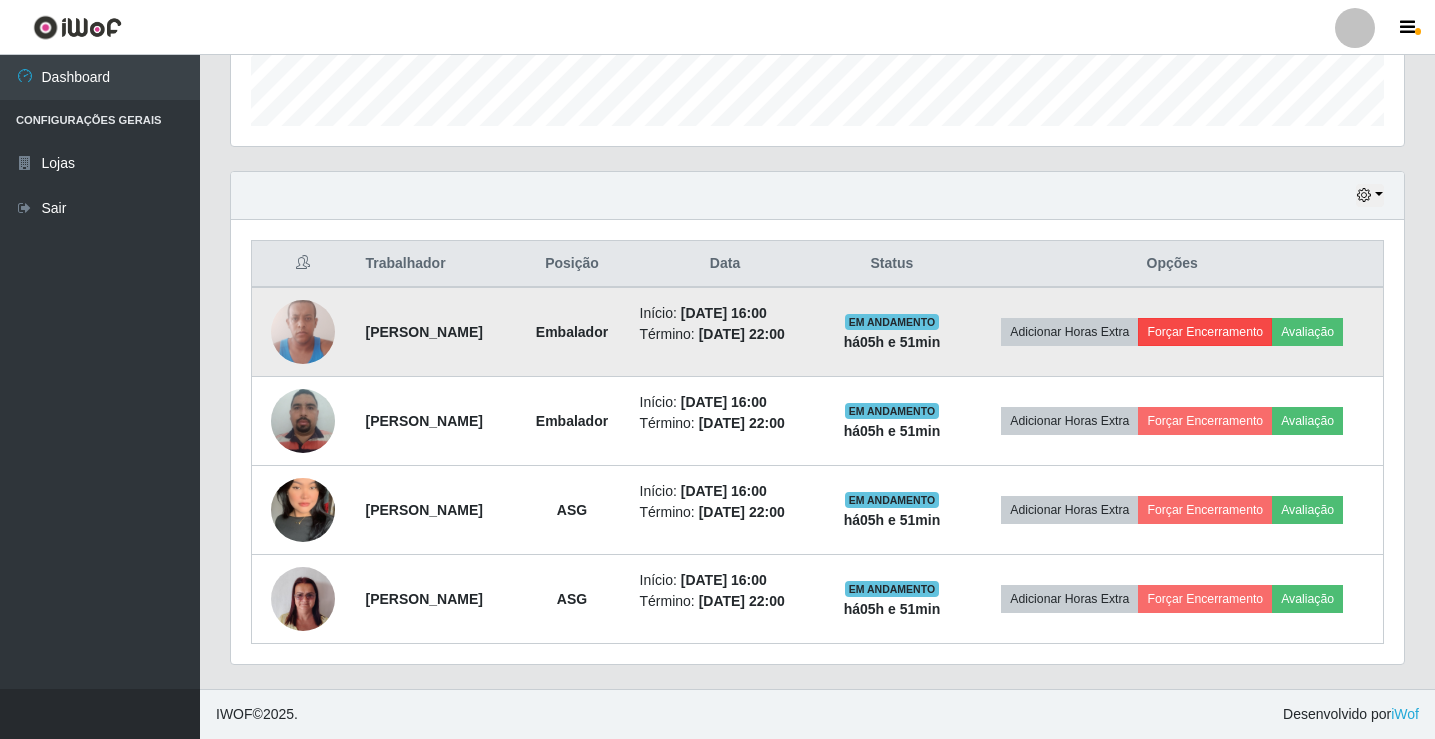 scroll, scrollTop: 999585, scrollLeft: 998837, axis: both 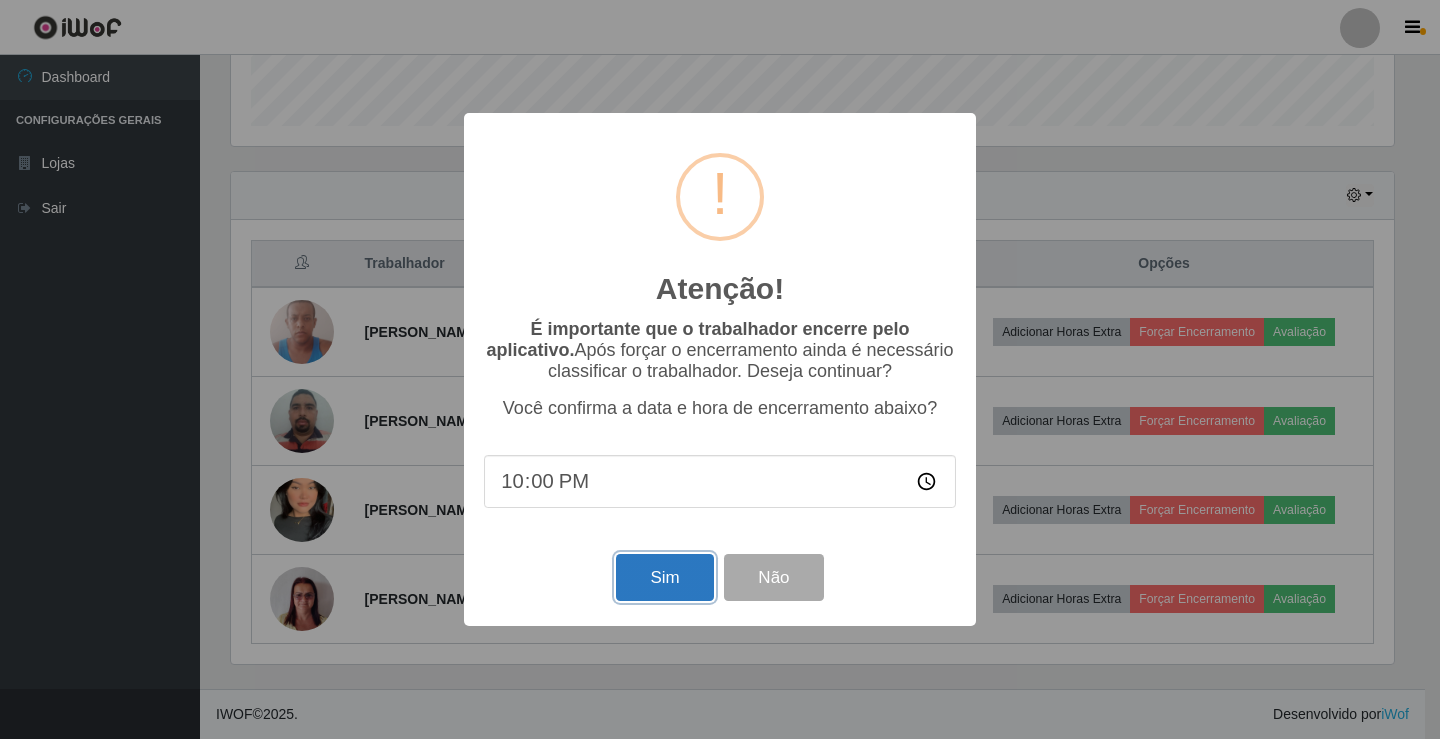 click on "Sim" at bounding box center (664, 577) 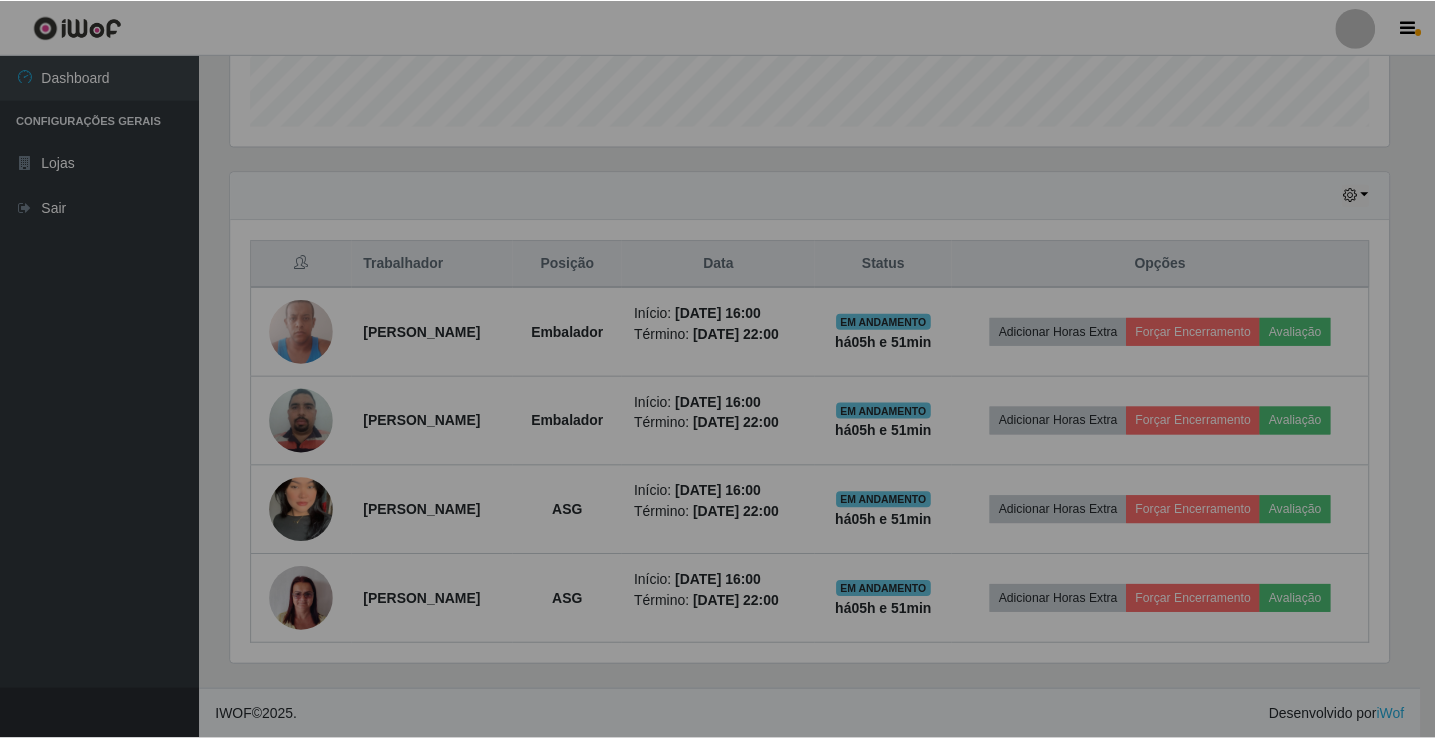 scroll, scrollTop: 999585, scrollLeft: 998827, axis: both 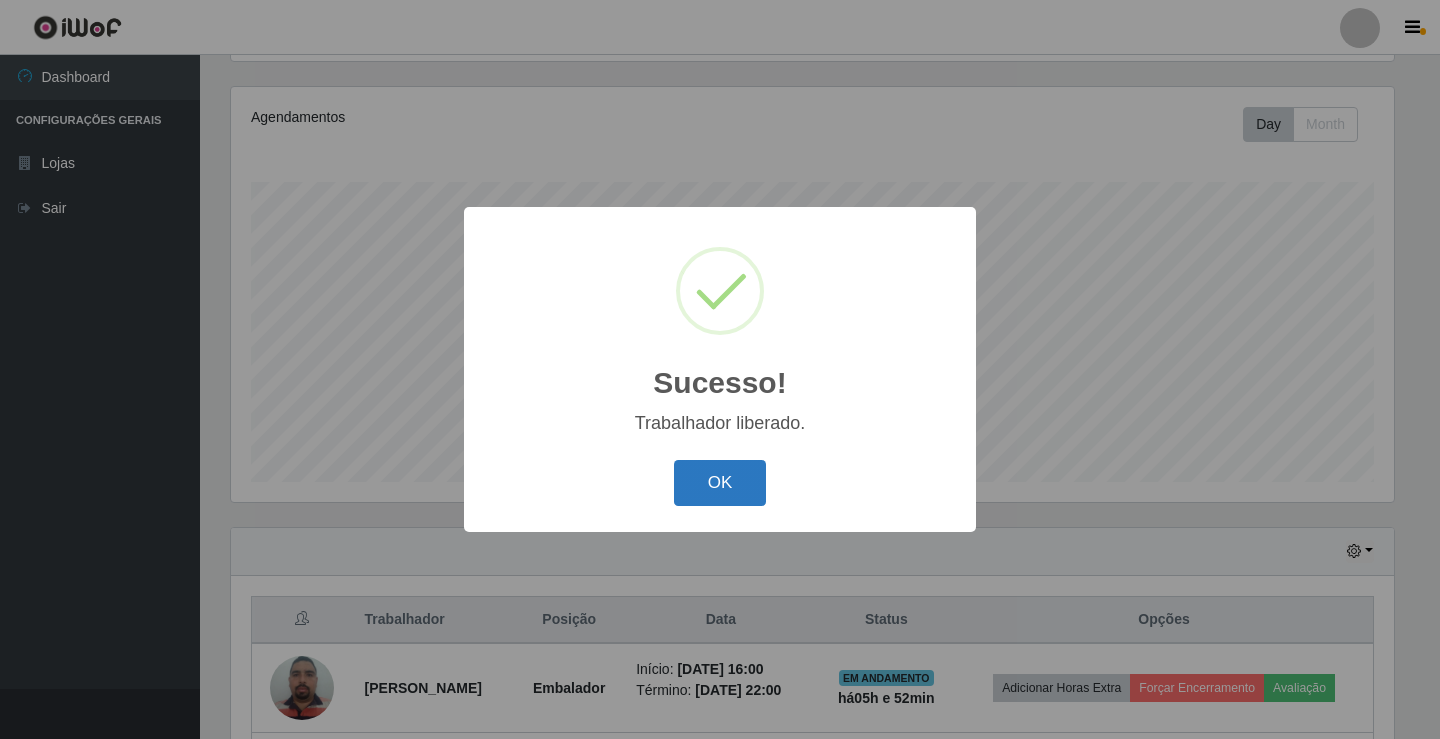 click on "OK" at bounding box center [720, 483] 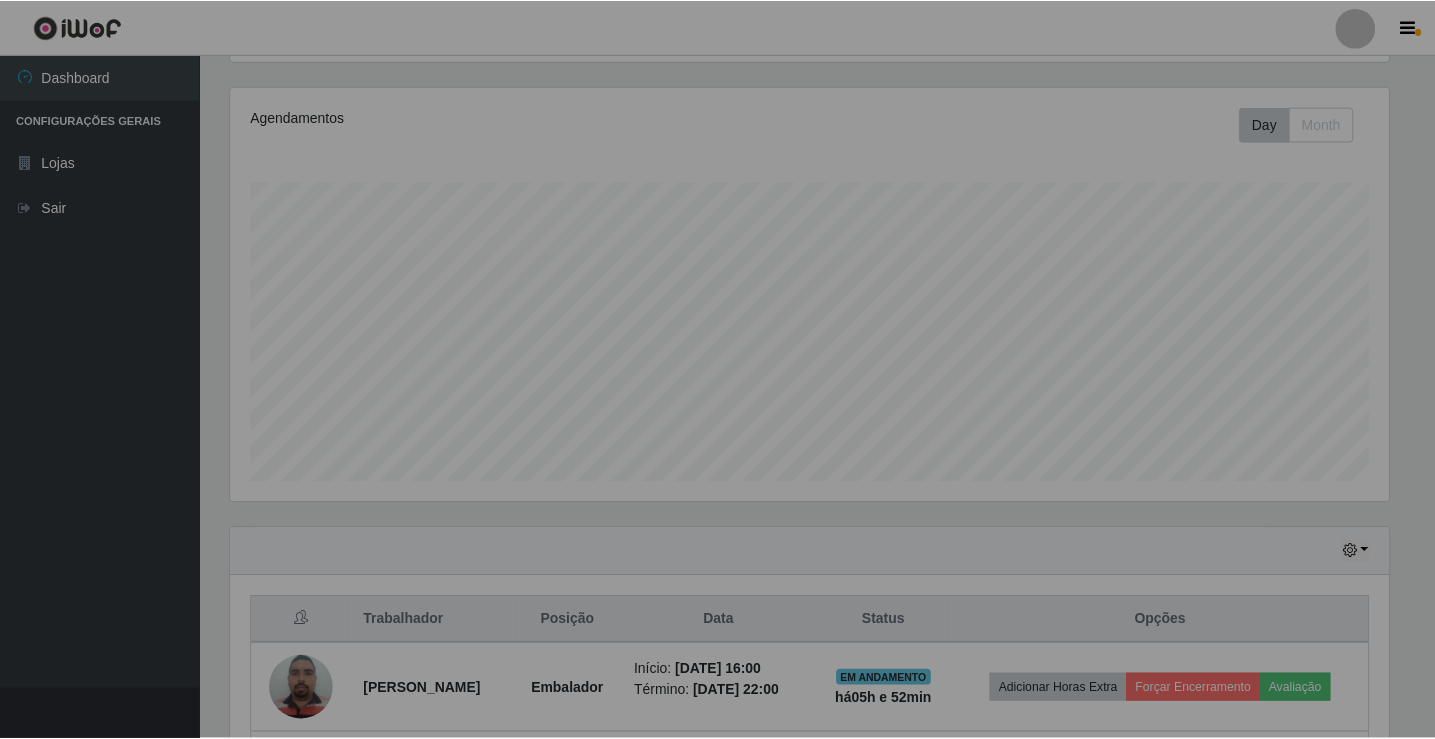scroll, scrollTop: 999585, scrollLeft: 998827, axis: both 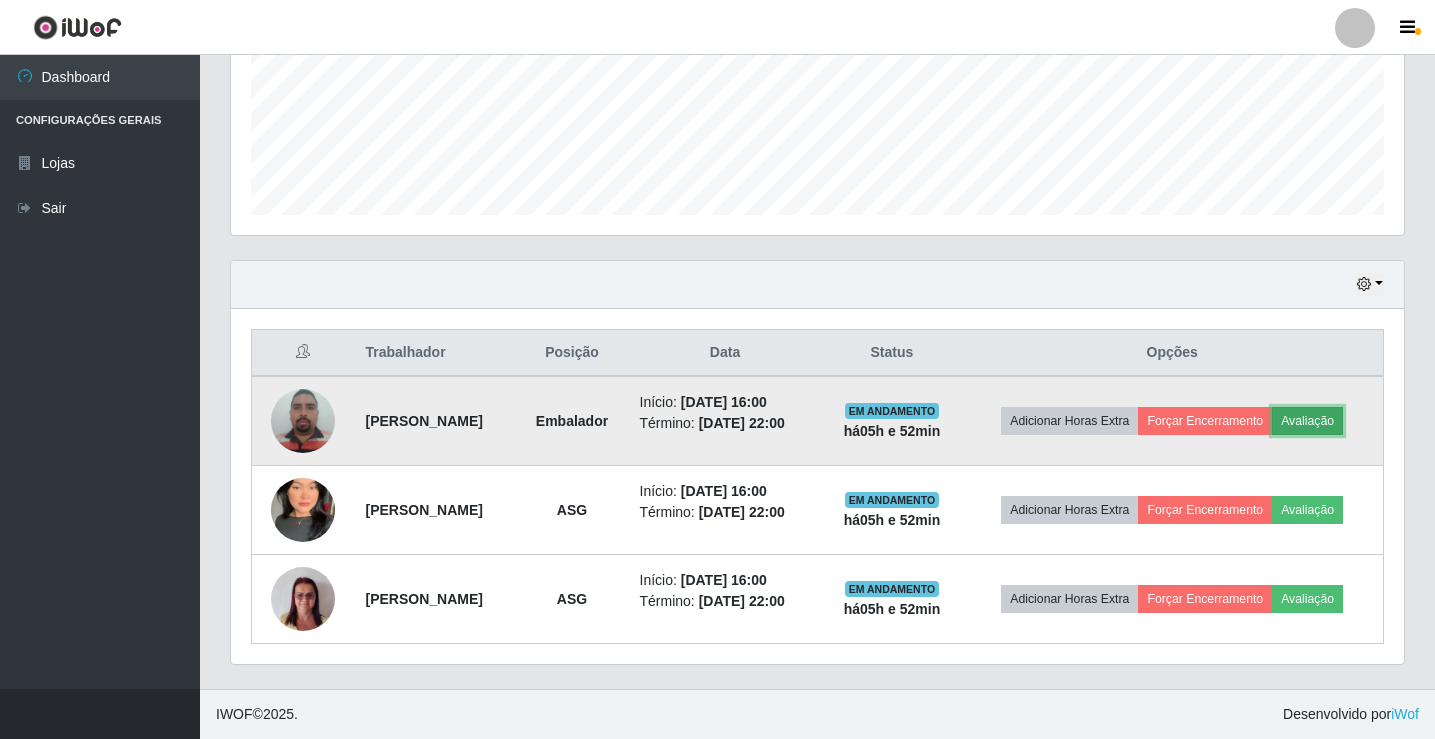 click on "Avaliação" at bounding box center (1307, 421) 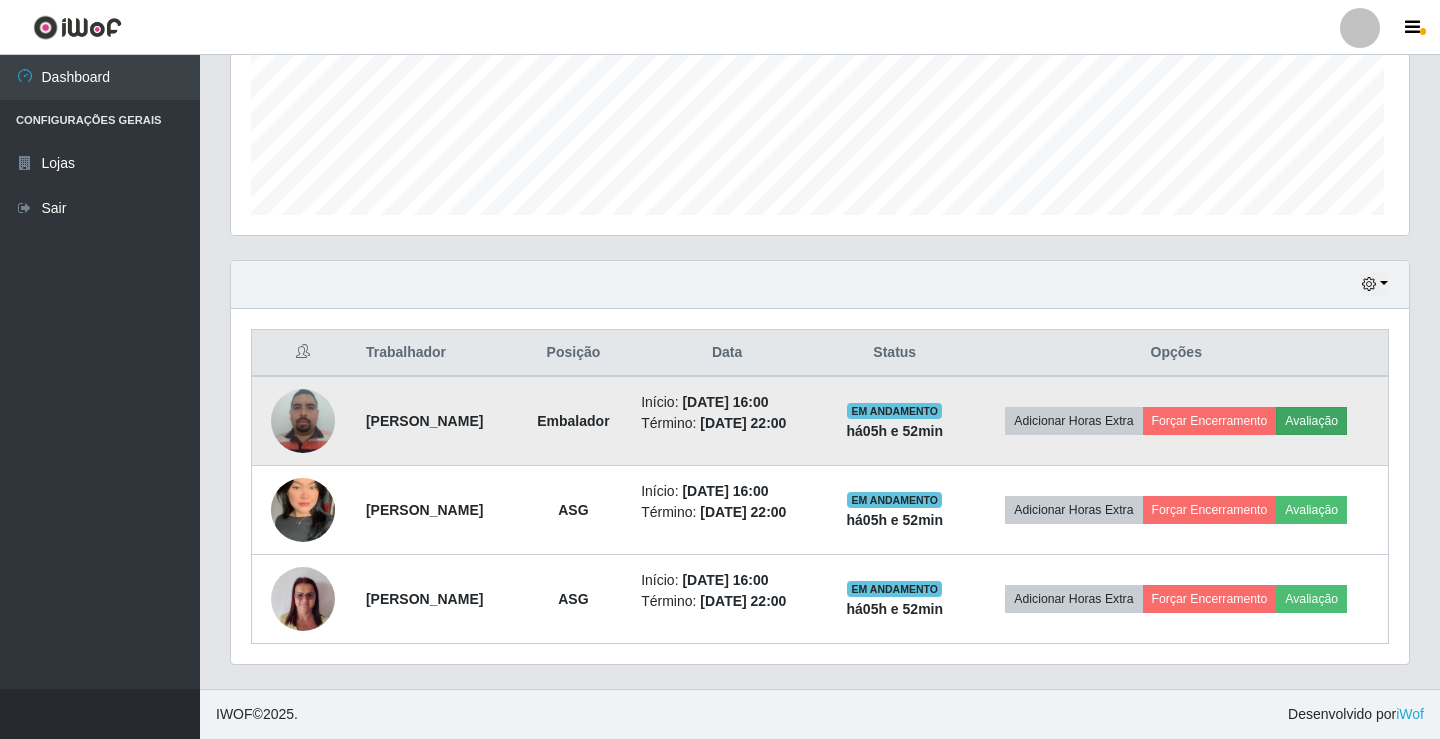 scroll, scrollTop: 999585, scrollLeft: 998837, axis: both 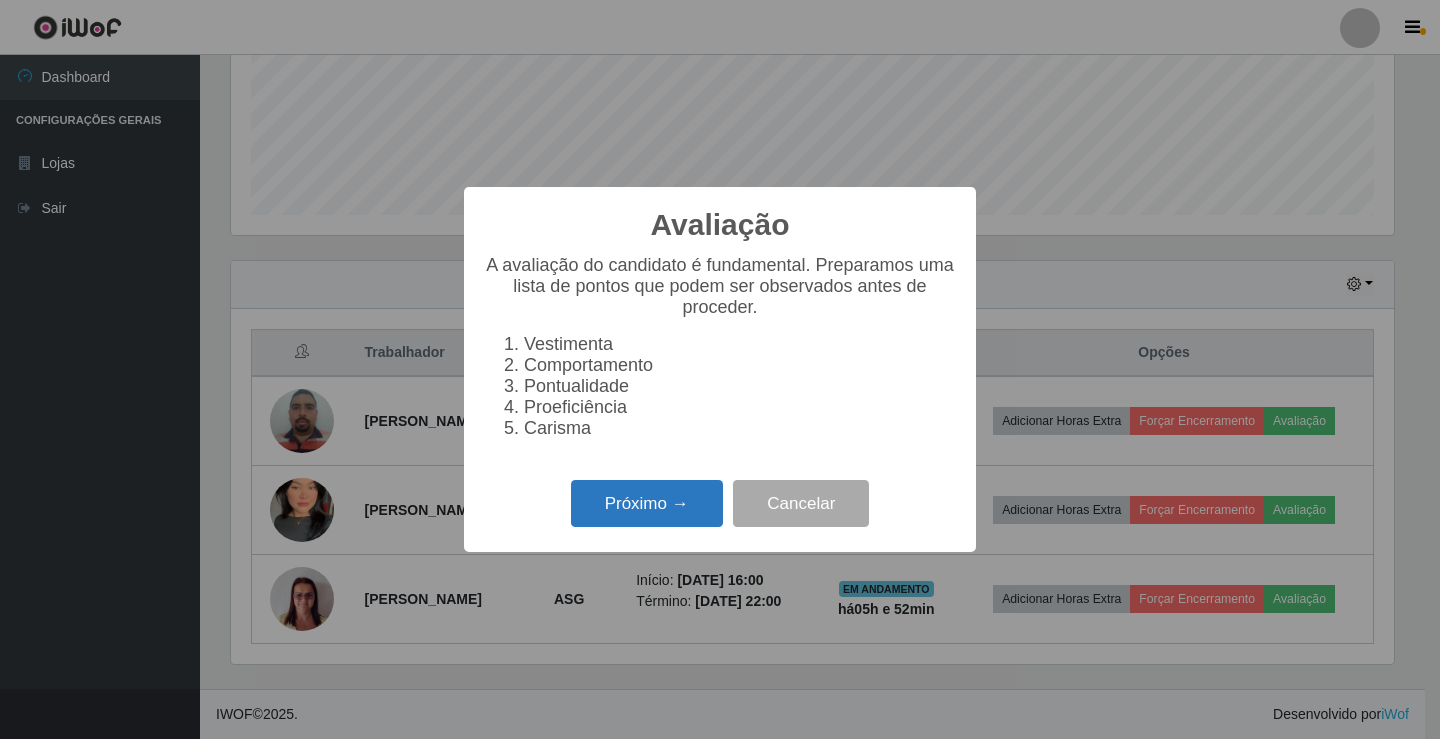 click on "Próximo →" at bounding box center (647, 503) 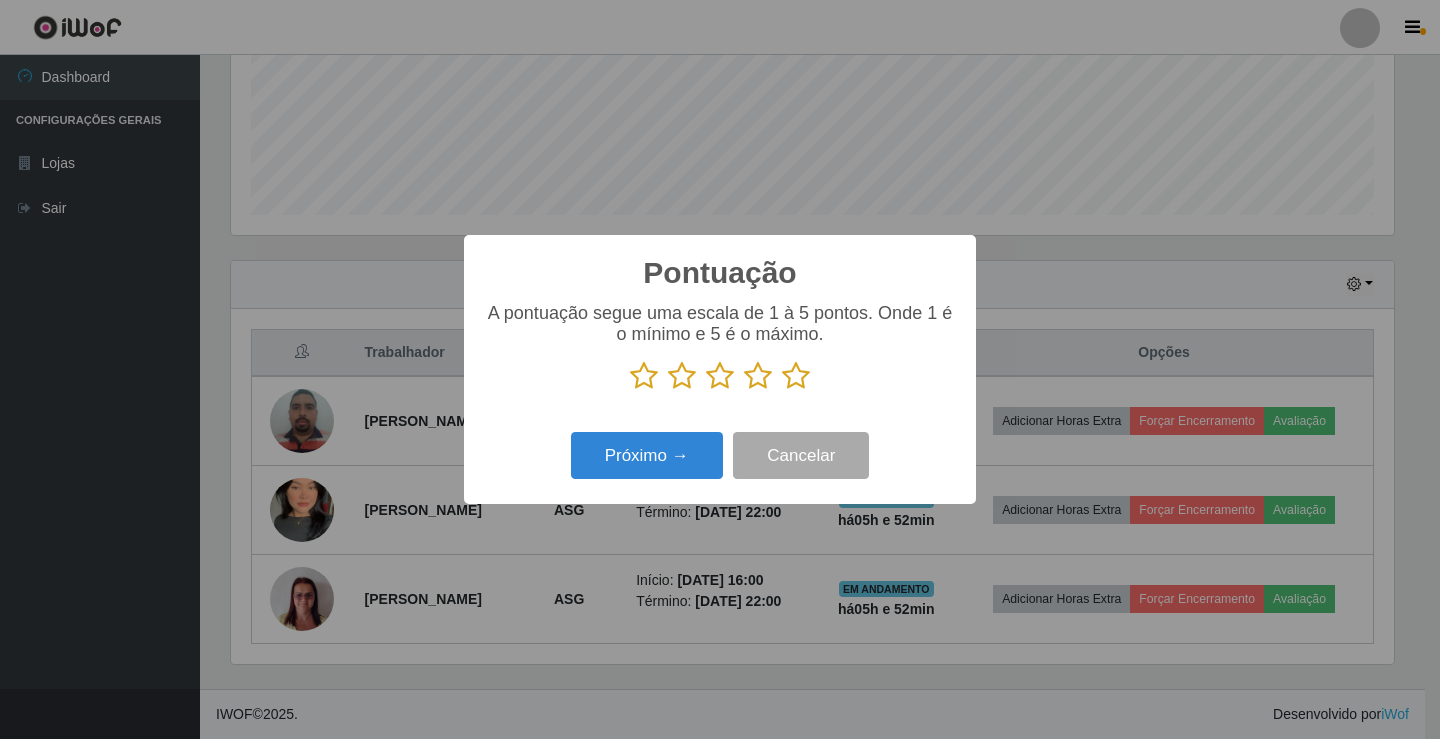 scroll, scrollTop: 999585, scrollLeft: 998837, axis: both 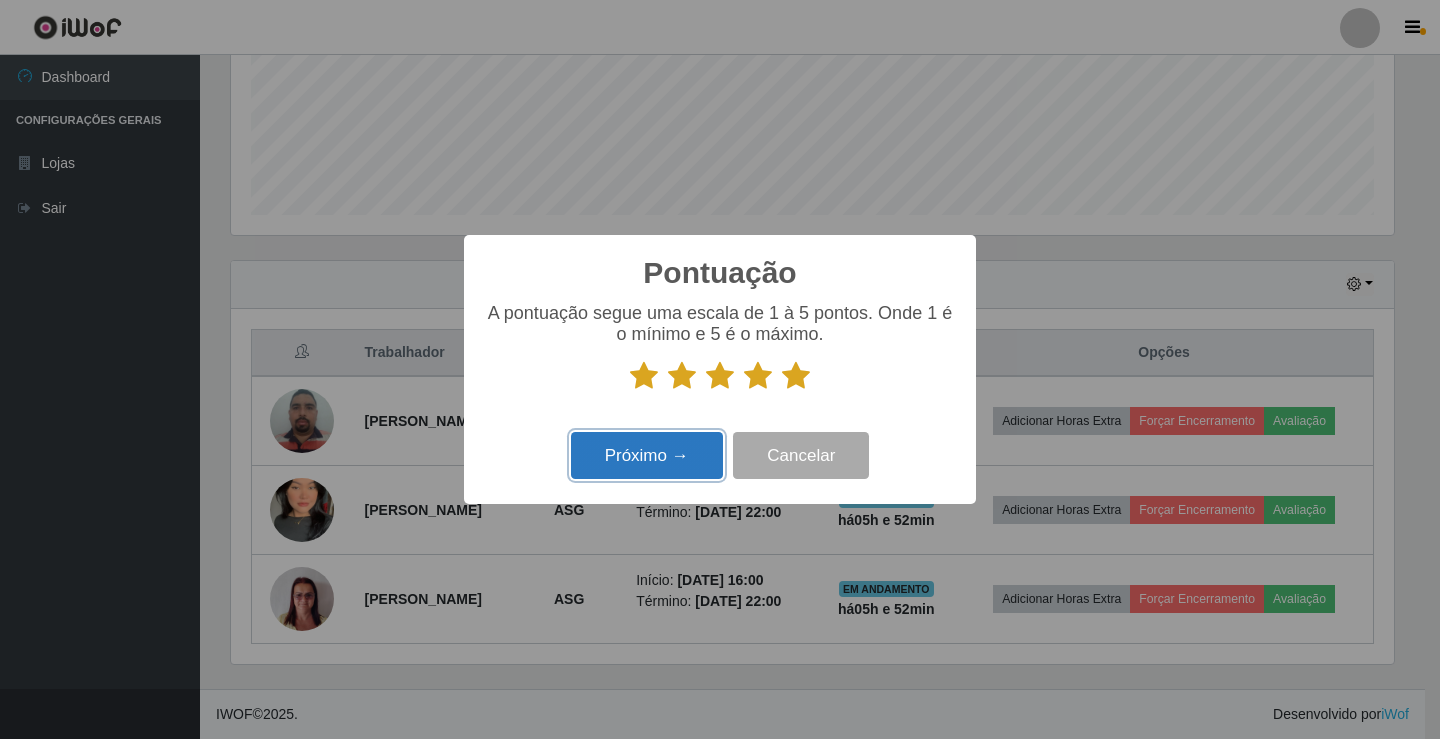 click on "Próximo →" at bounding box center [647, 455] 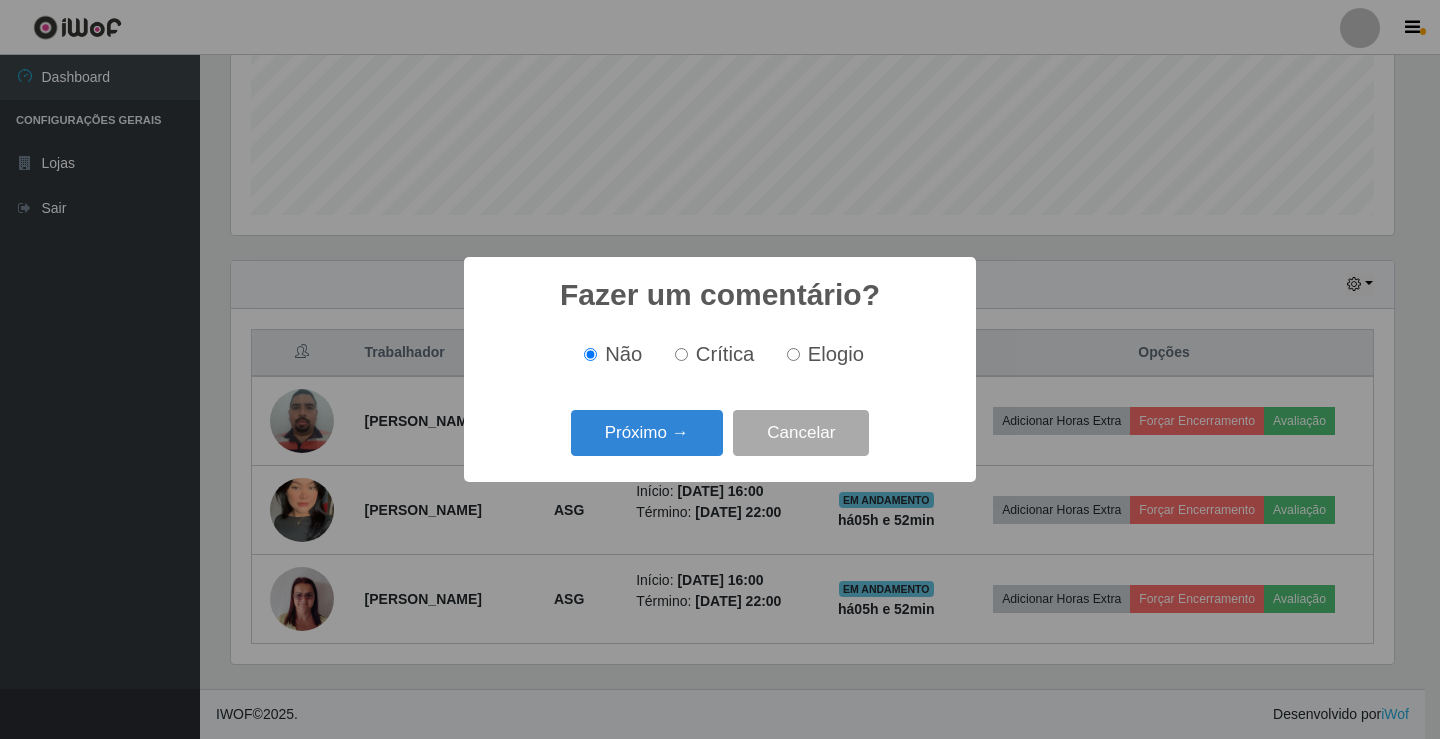 scroll, scrollTop: 999585, scrollLeft: 998837, axis: both 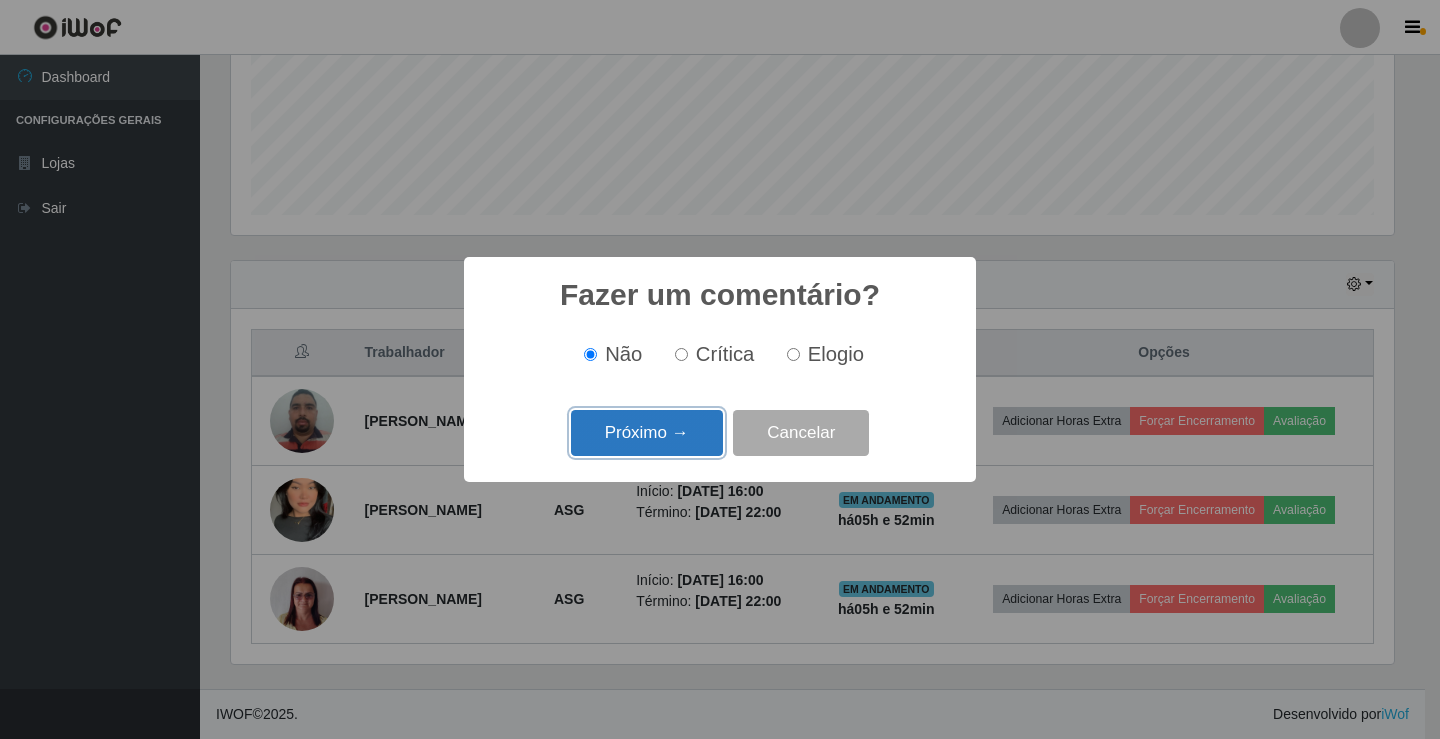 click on "Próximo →" at bounding box center [647, 433] 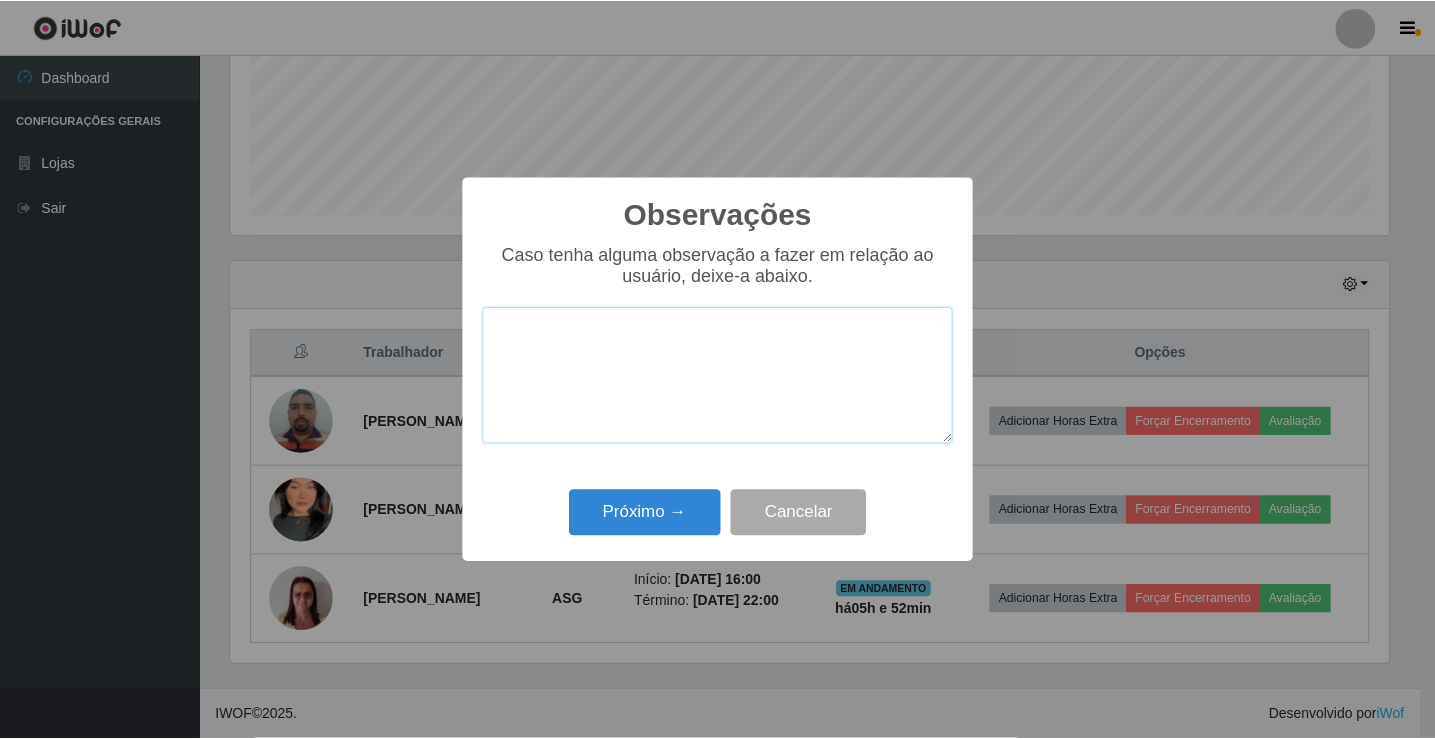 scroll, scrollTop: 999585, scrollLeft: 998837, axis: both 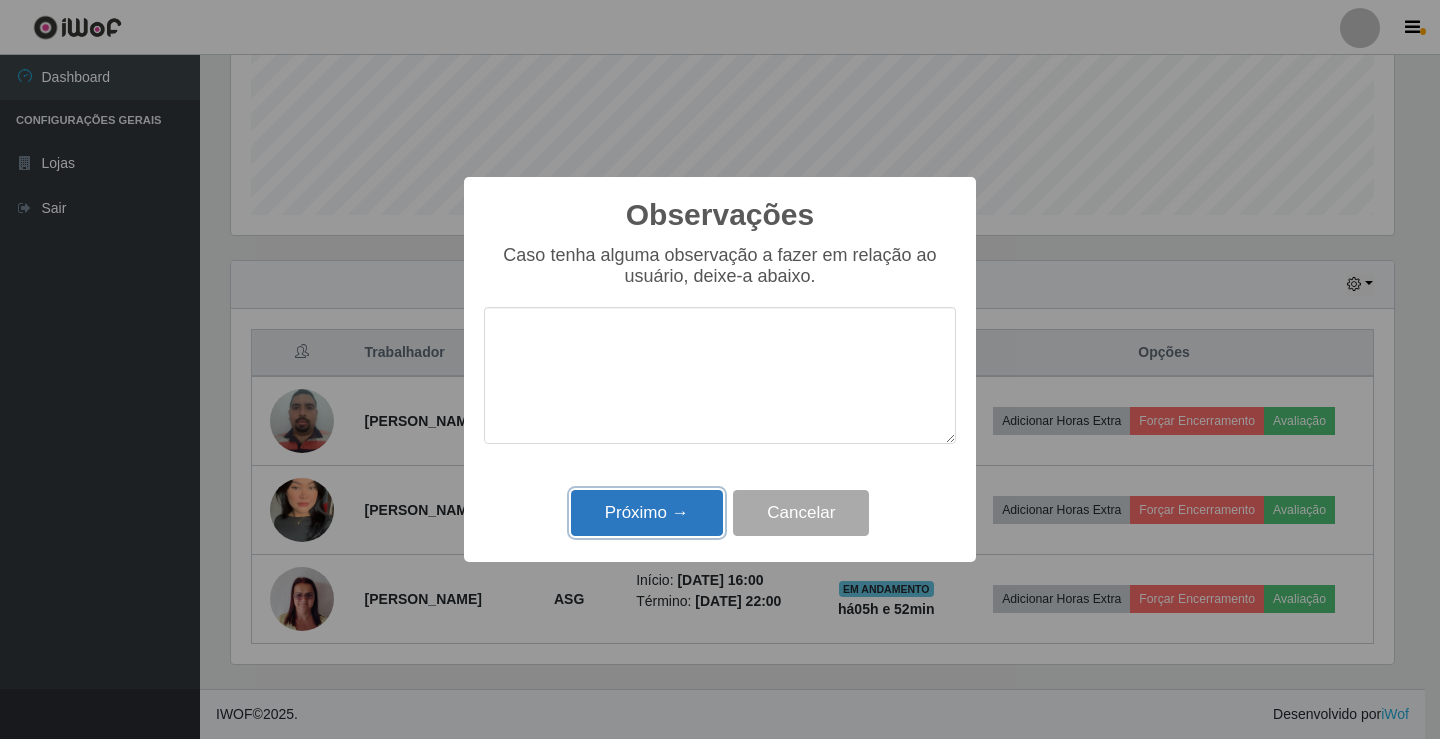 click on "Próximo →" at bounding box center [647, 513] 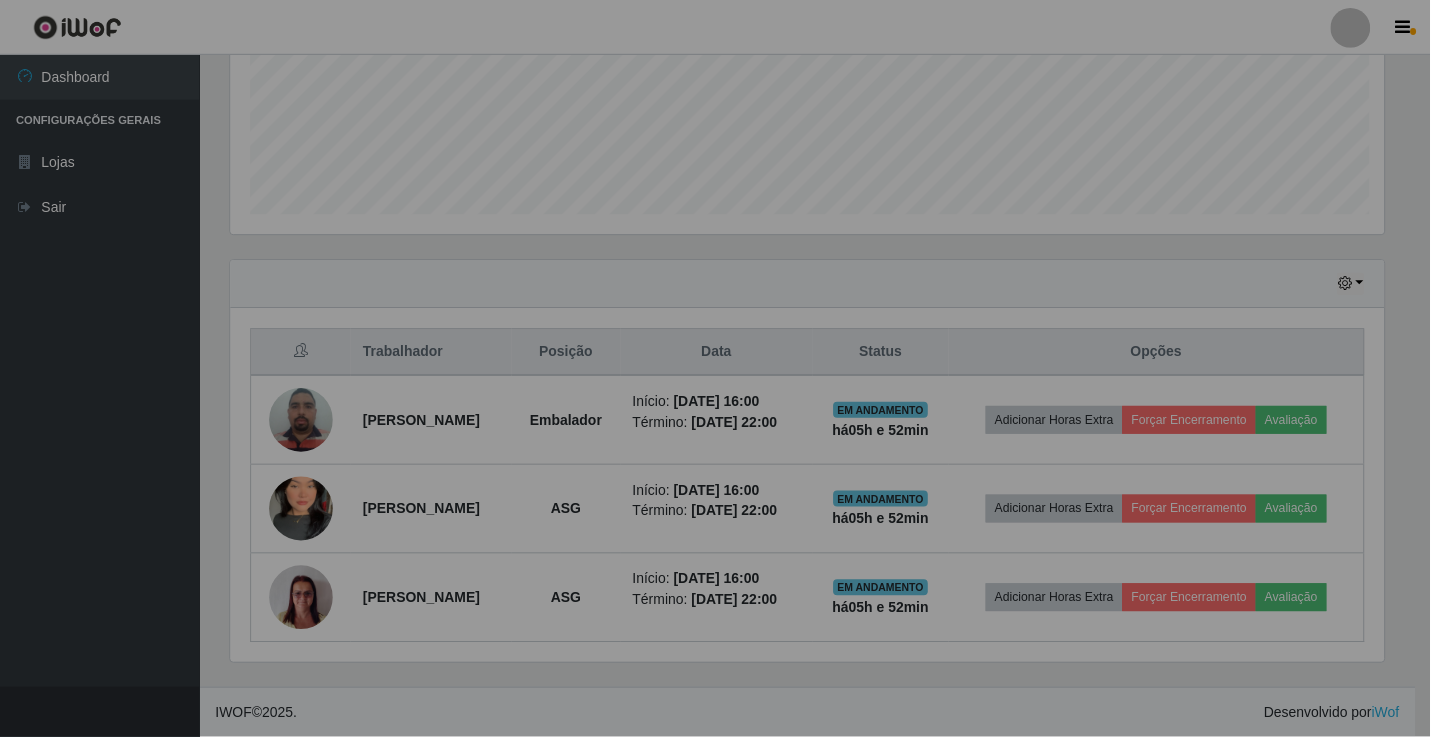 scroll, scrollTop: 999585, scrollLeft: 998827, axis: both 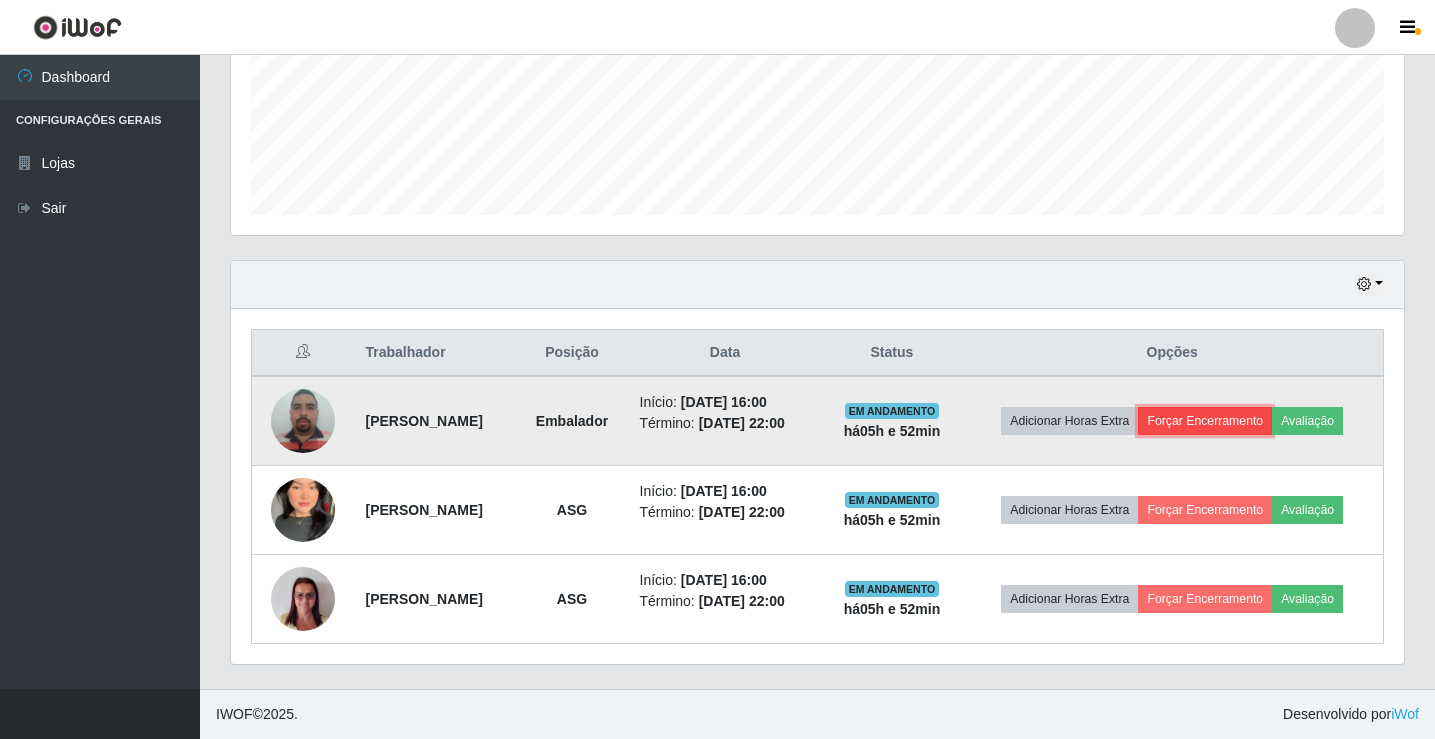 click on "Forçar Encerramento" at bounding box center (1205, 421) 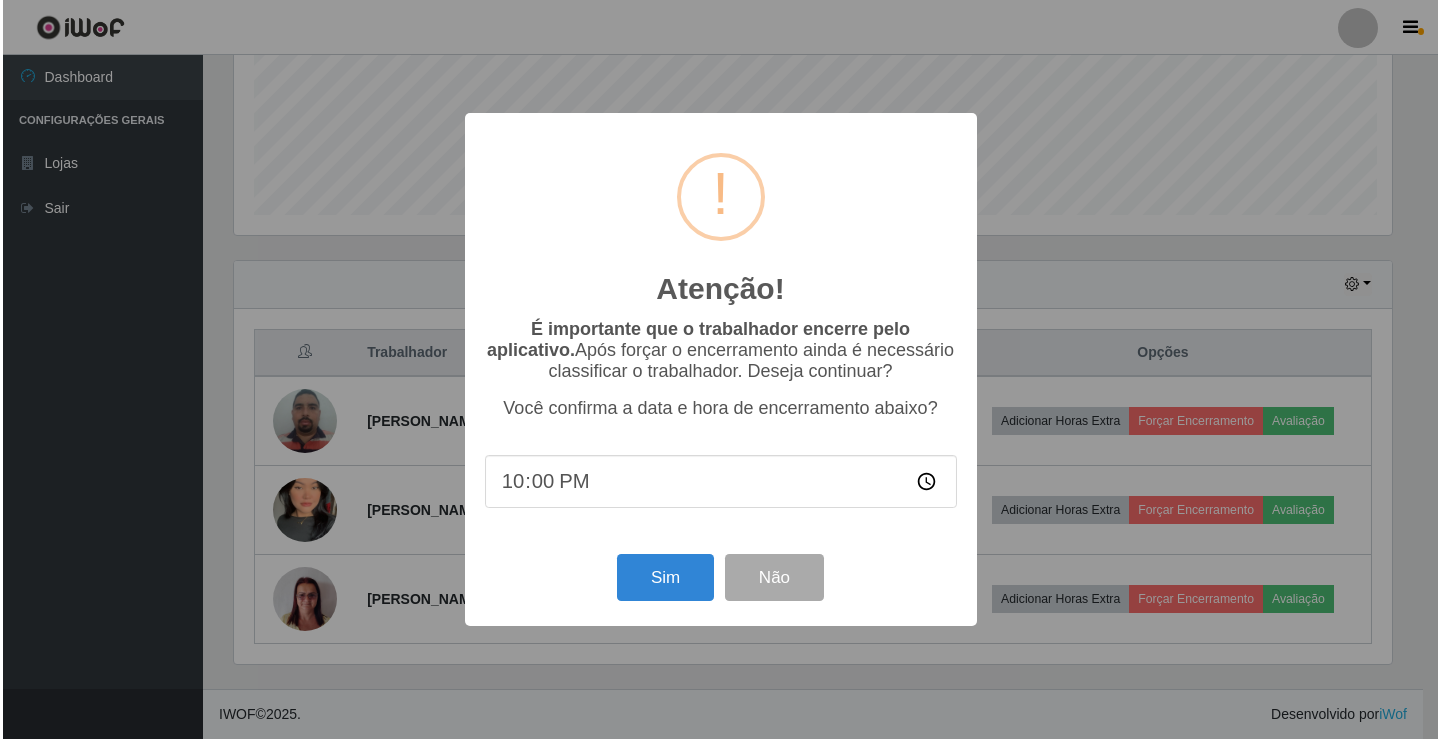 scroll, scrollTop: 999585, scrollLeft: 998837, axis: both 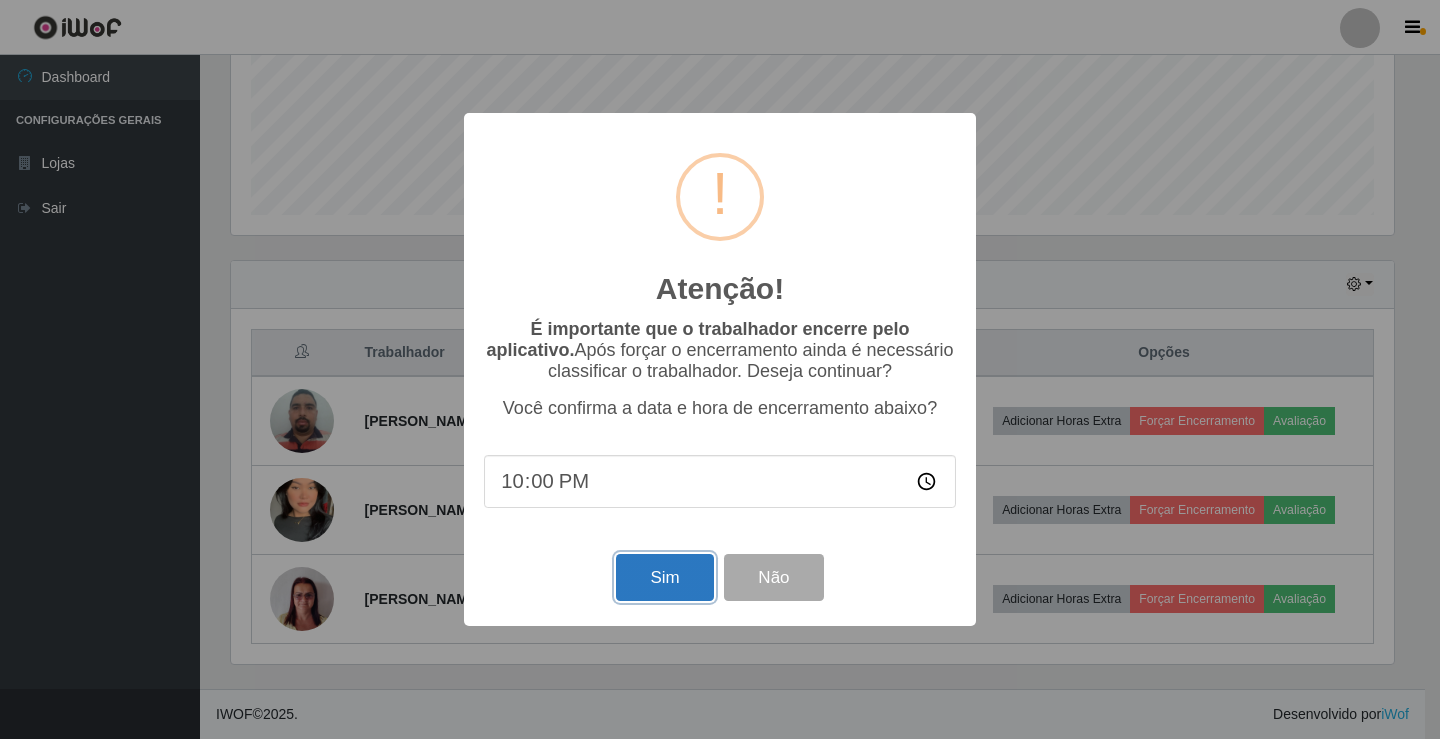 click on "Sim" at bounding box center (664, 577) 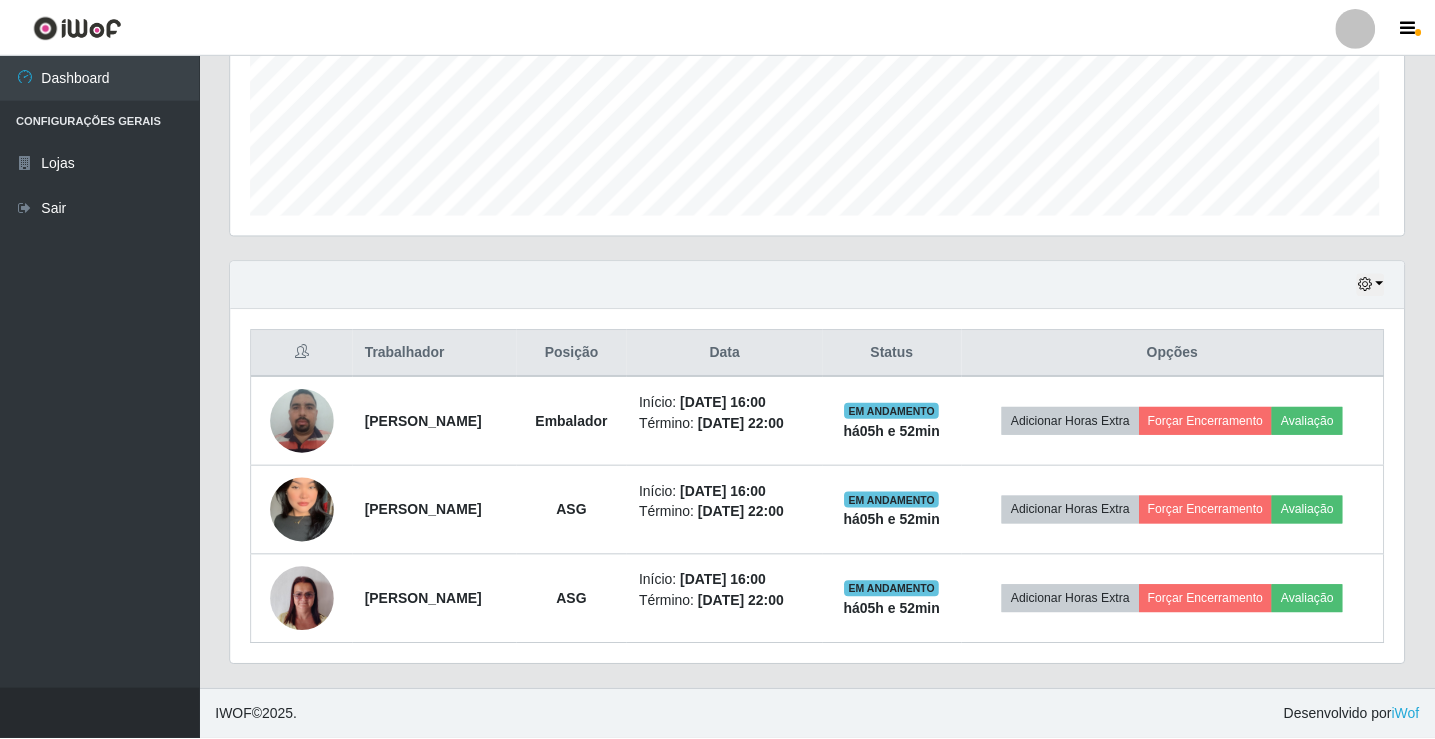 scroll 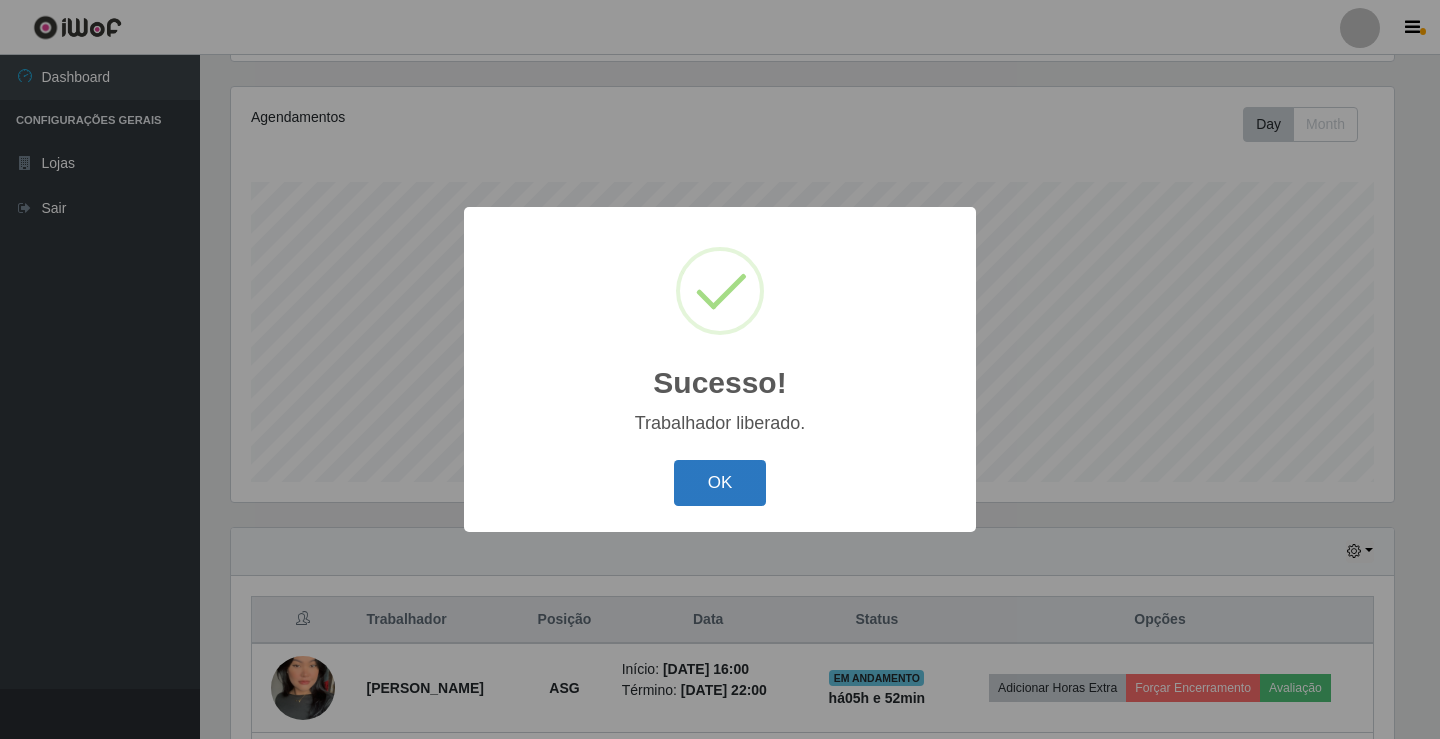 click on "OK" at bounding box center (720, 483) 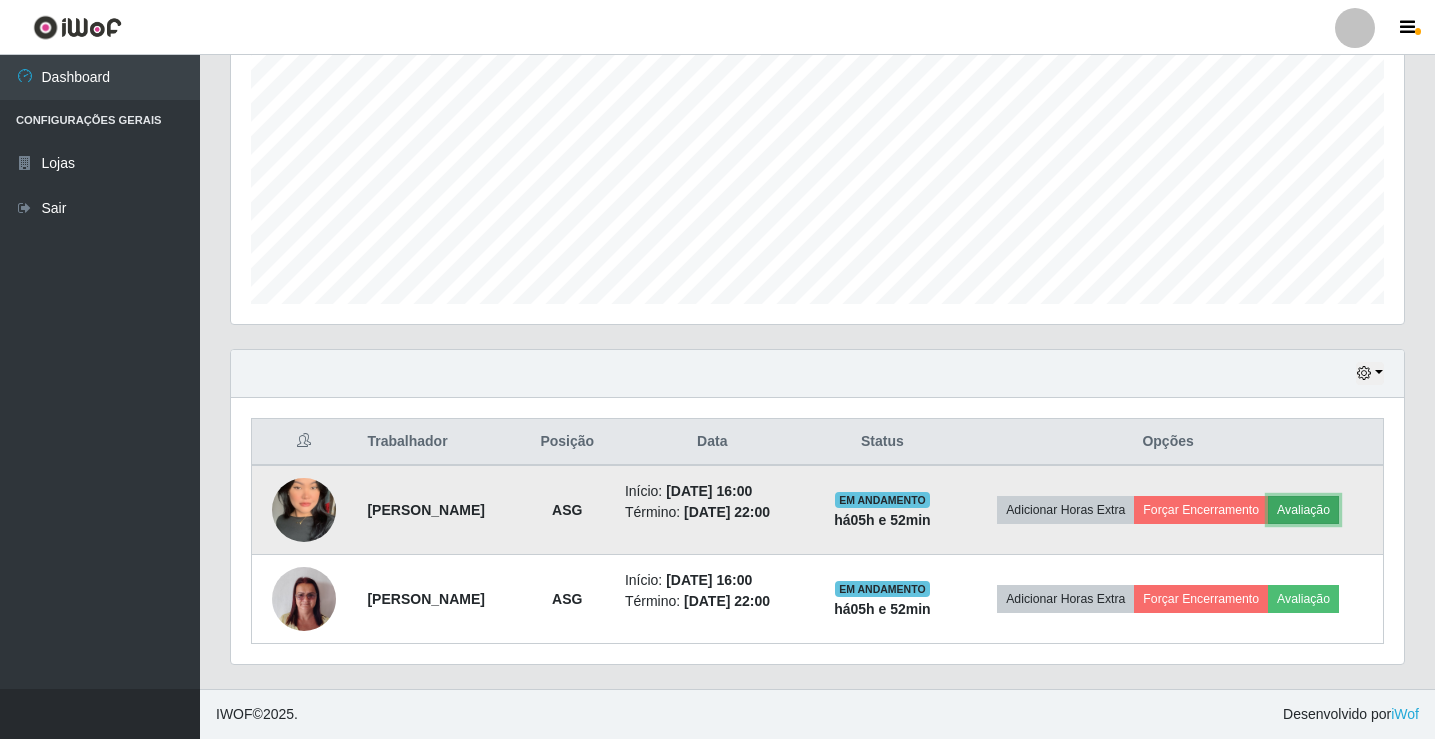 click on "Avaliação" at bounding box center (1303, 510) 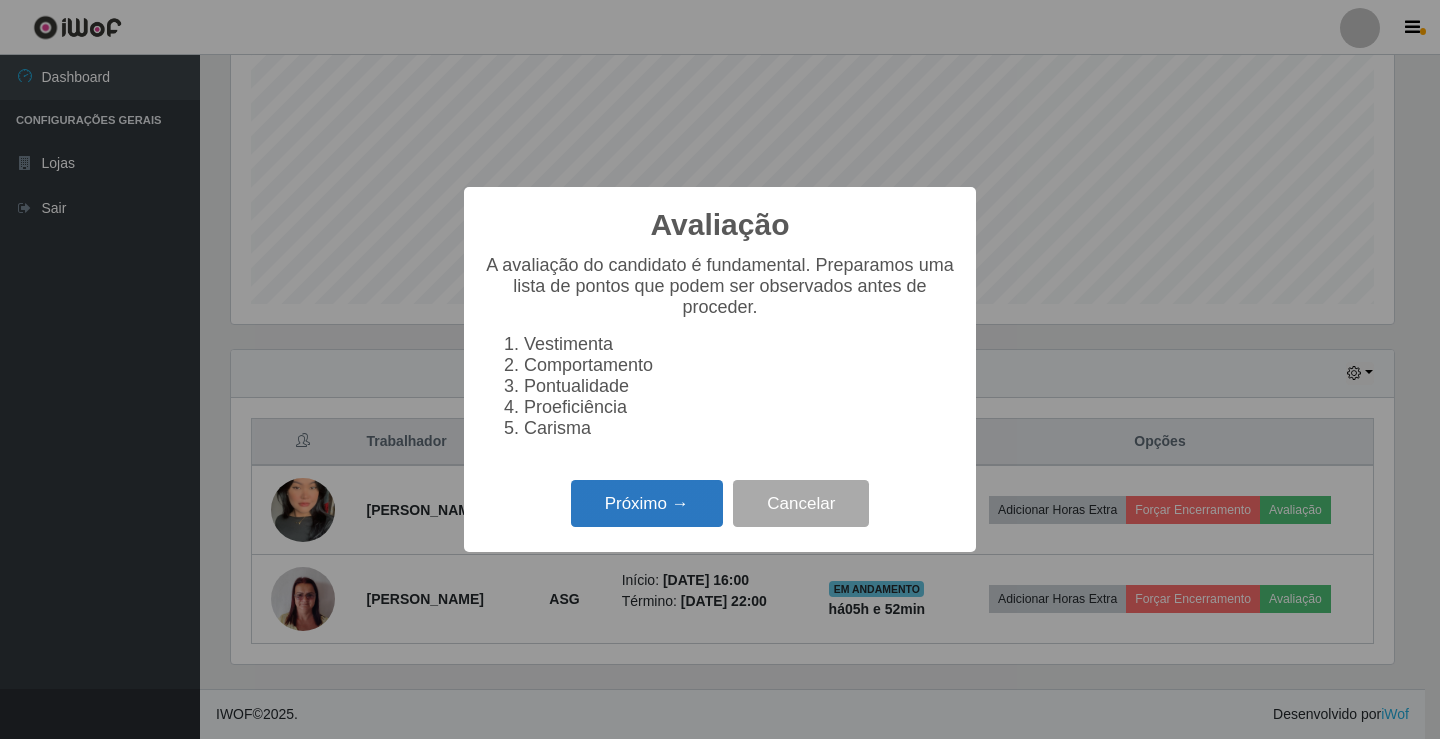 click on "Próximo →" at bounding box center (647, 503) 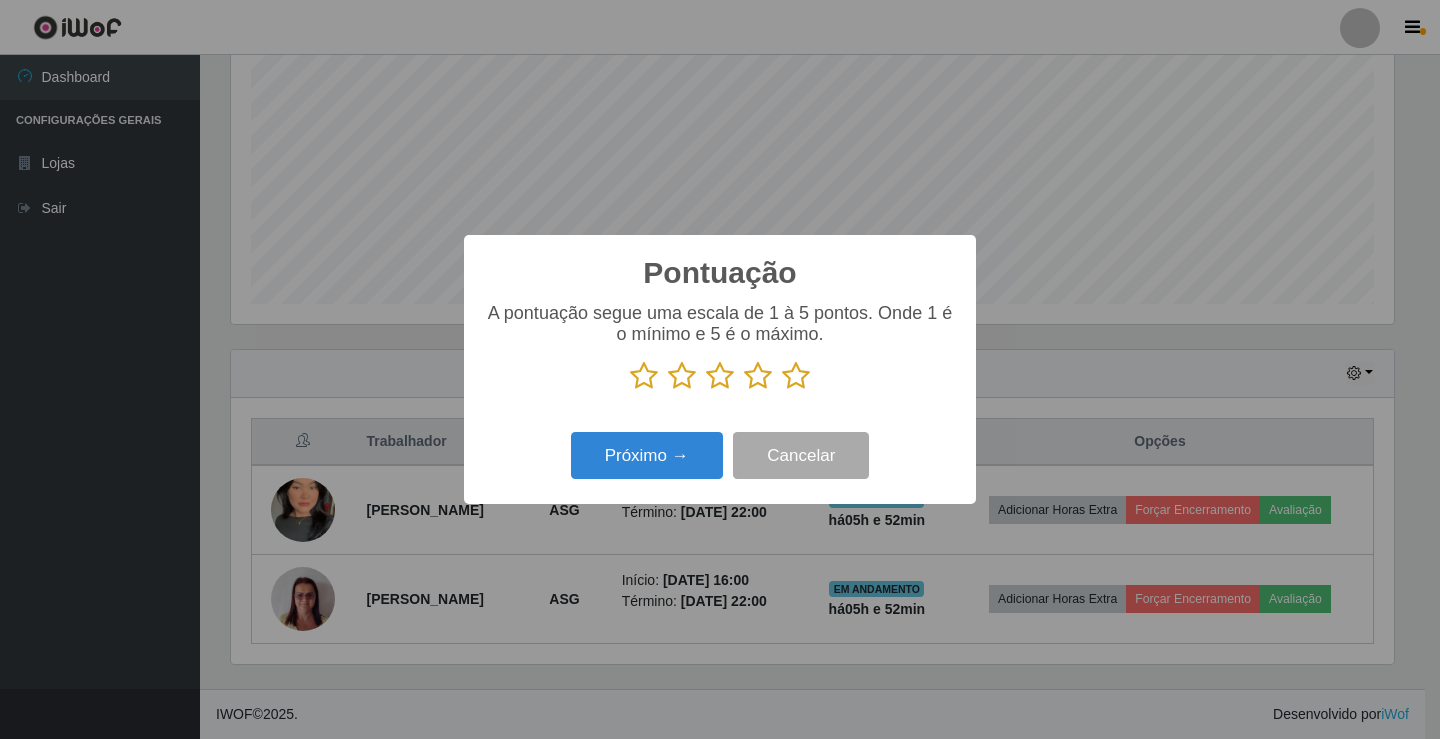 click at bounding box center [796, 376] 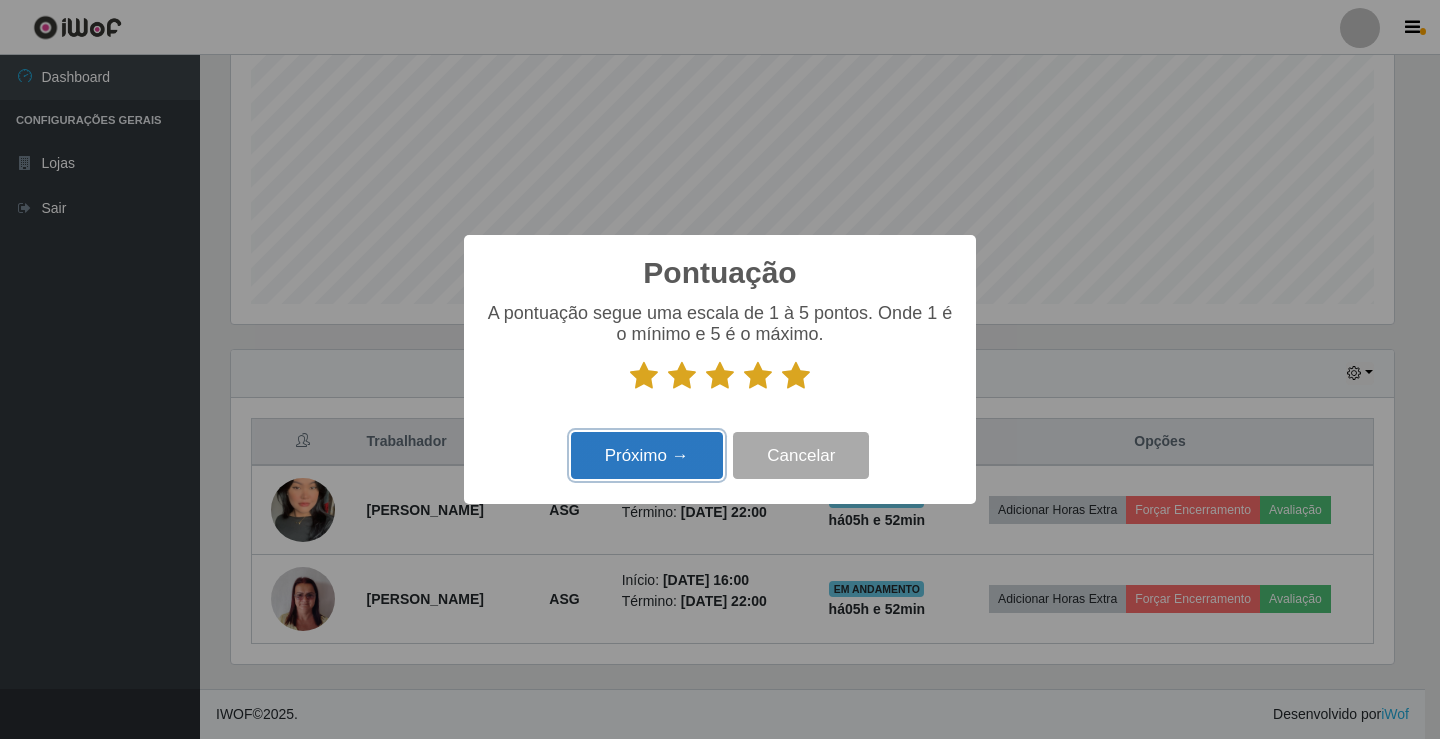 click on "Próximo →" at bounding box center [647, 455] 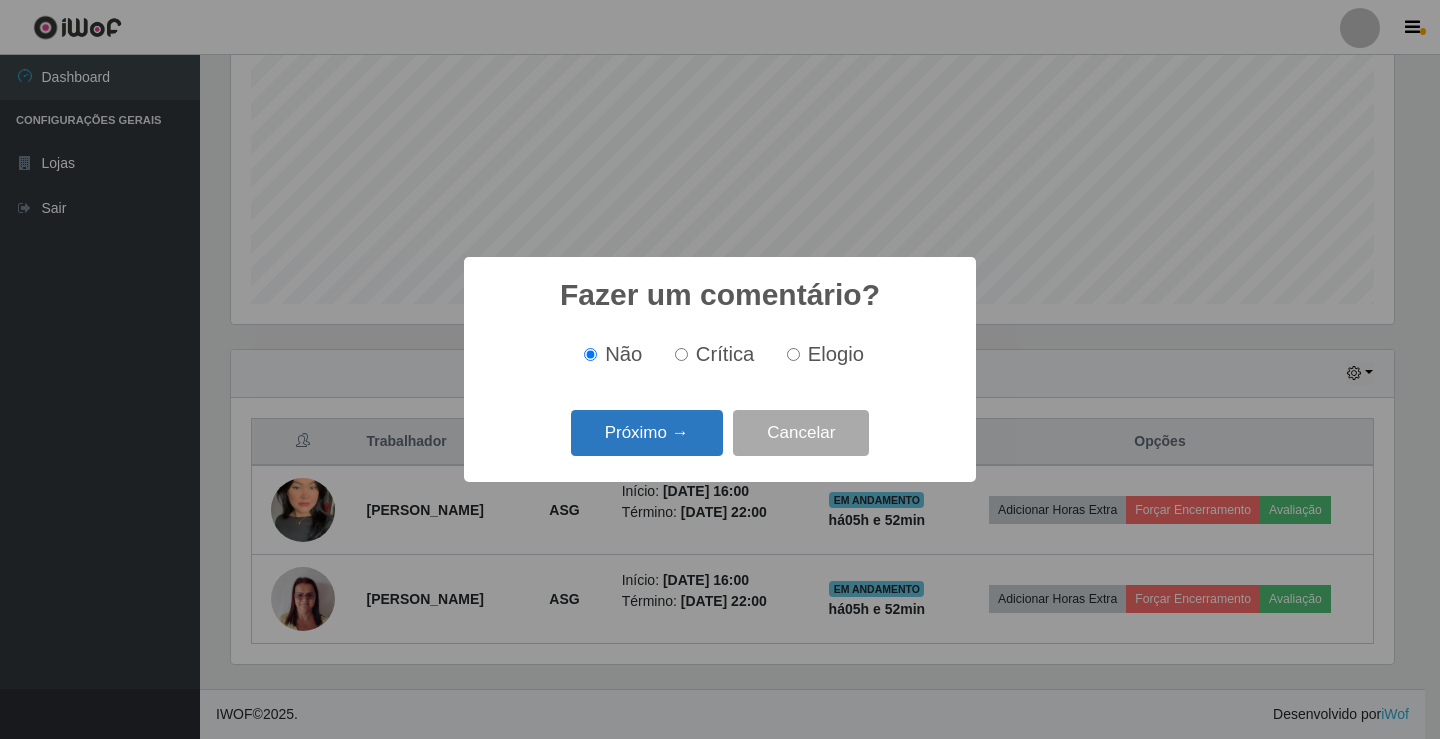 click on "Próximo →" at bounding box center (647, 433) 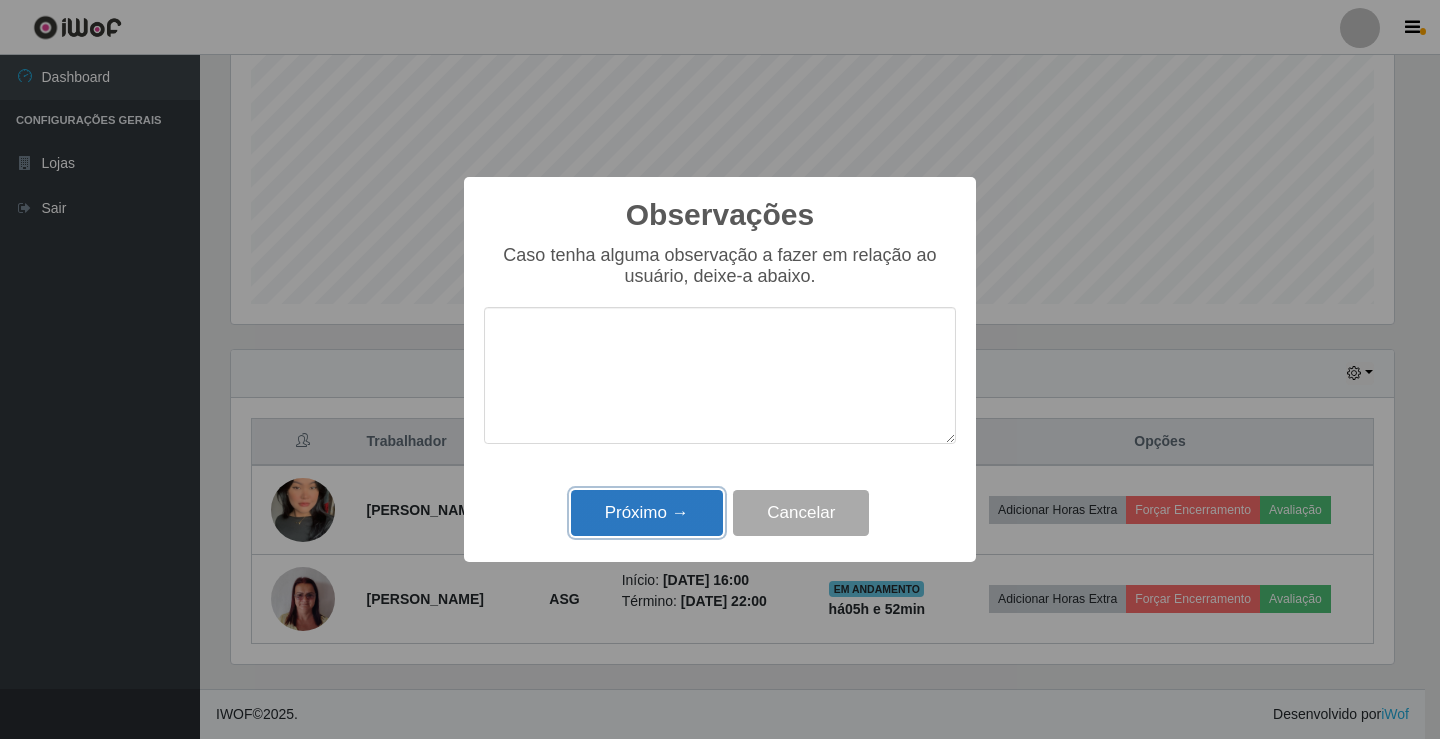 click on "Próximo →" at bounding box center [647, 513] 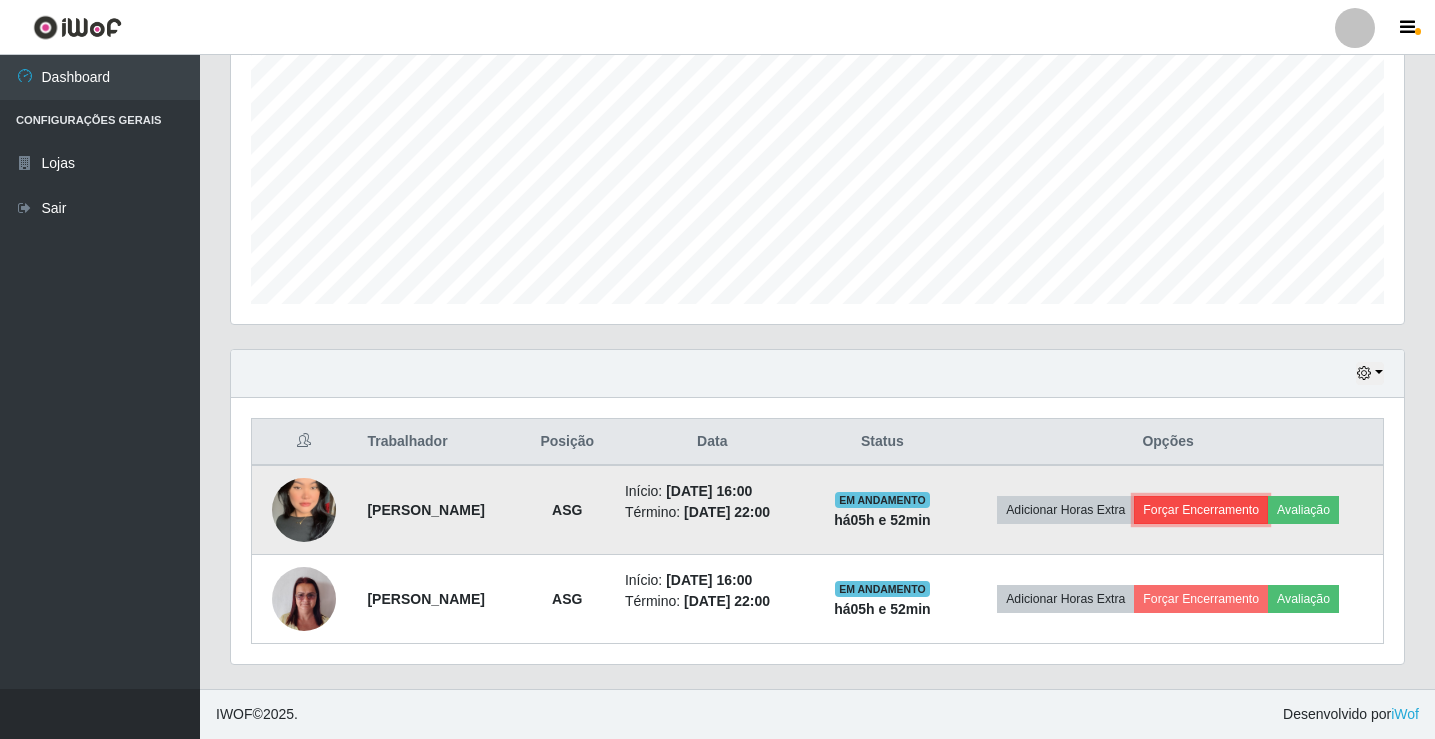 click on "Forçar Encerramento" at bounding box center [1201, 510] 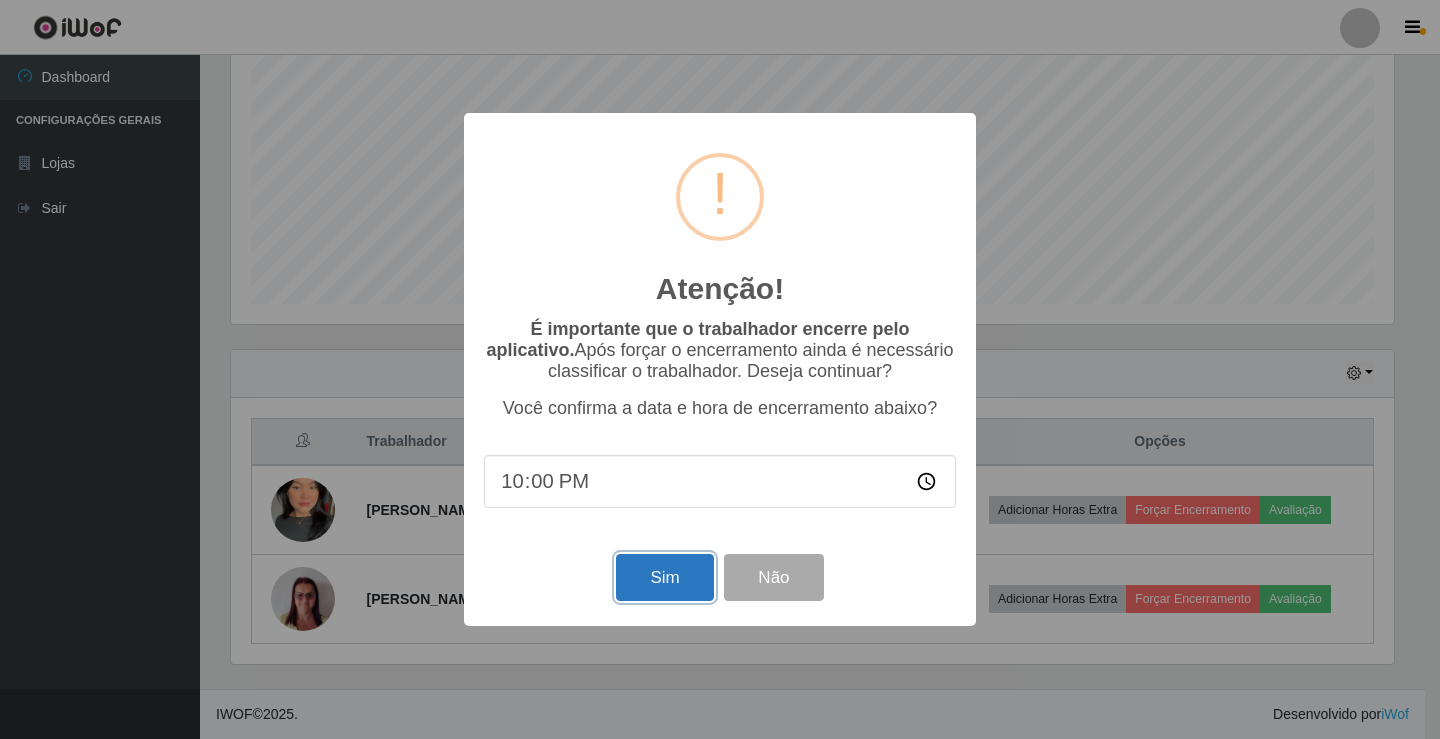 click on "Sim" at bounding box center (664, 577) 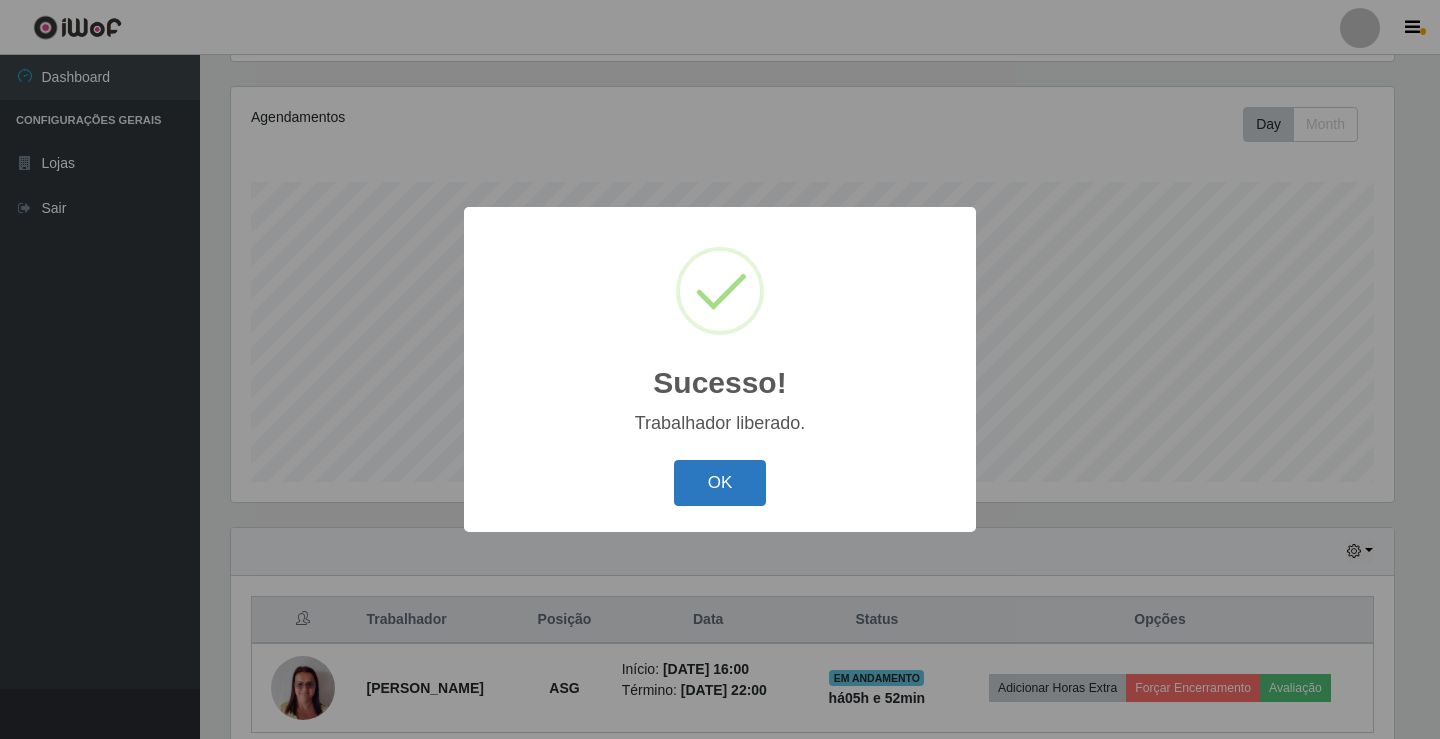 click on "OK" at bounding box center (720, 483) 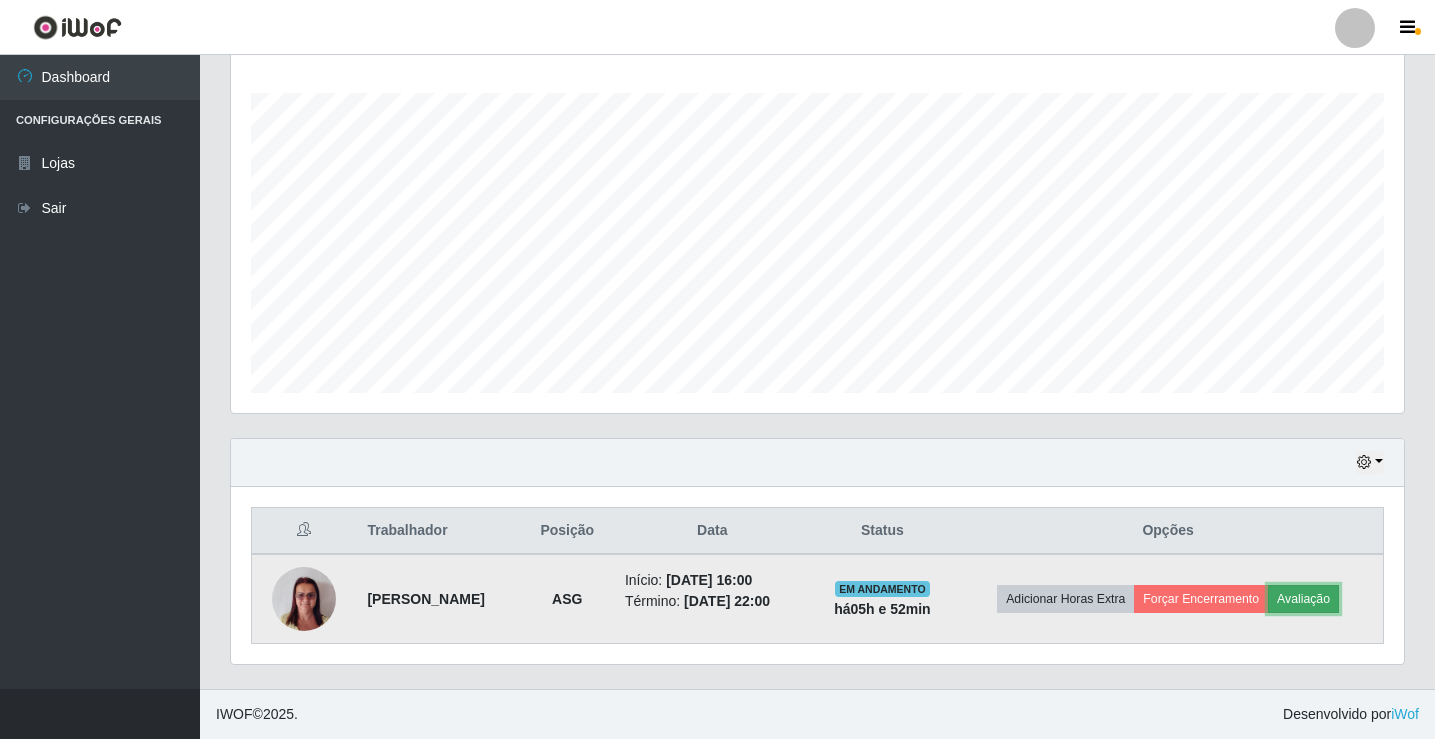 click on "Avaliação" at bounding box center (1303, 599) 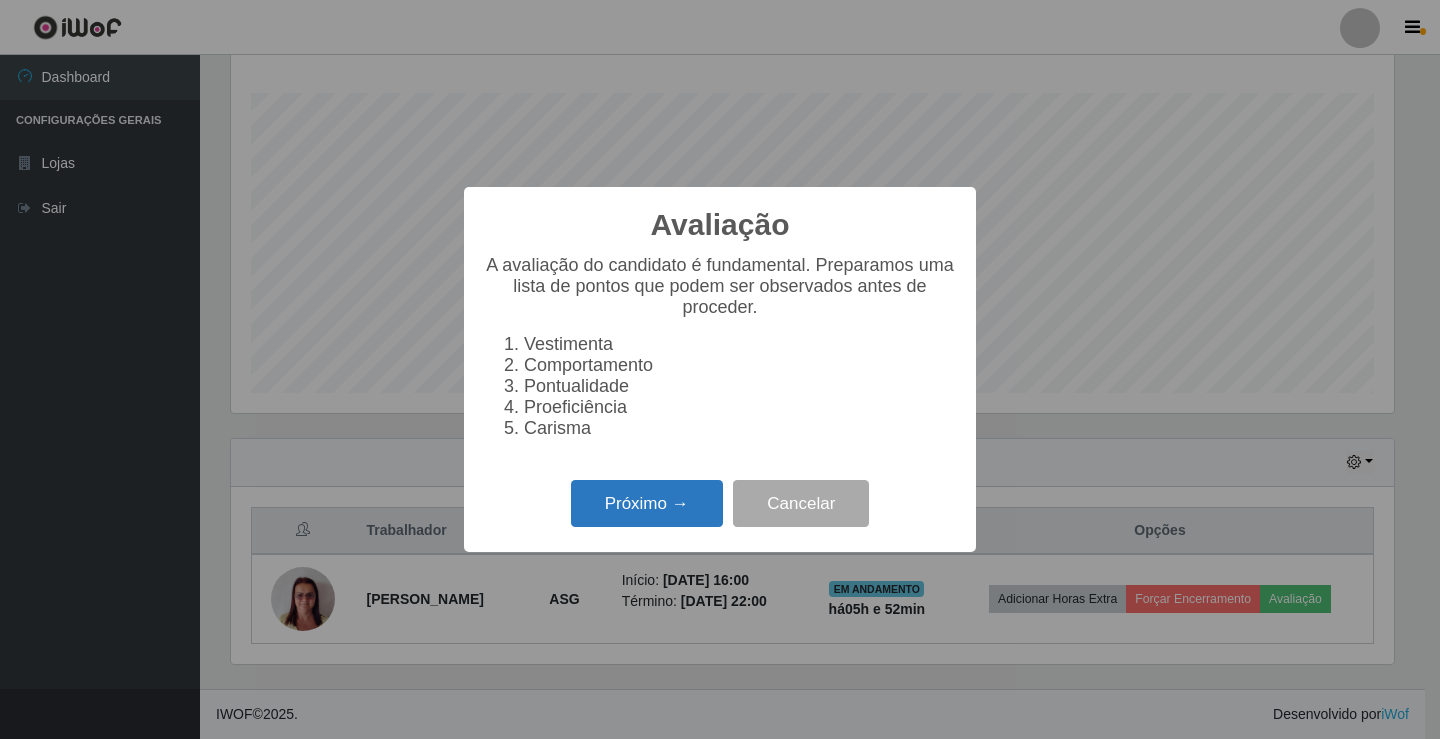 click on "Próximo →" at bounding box center (647, 503) 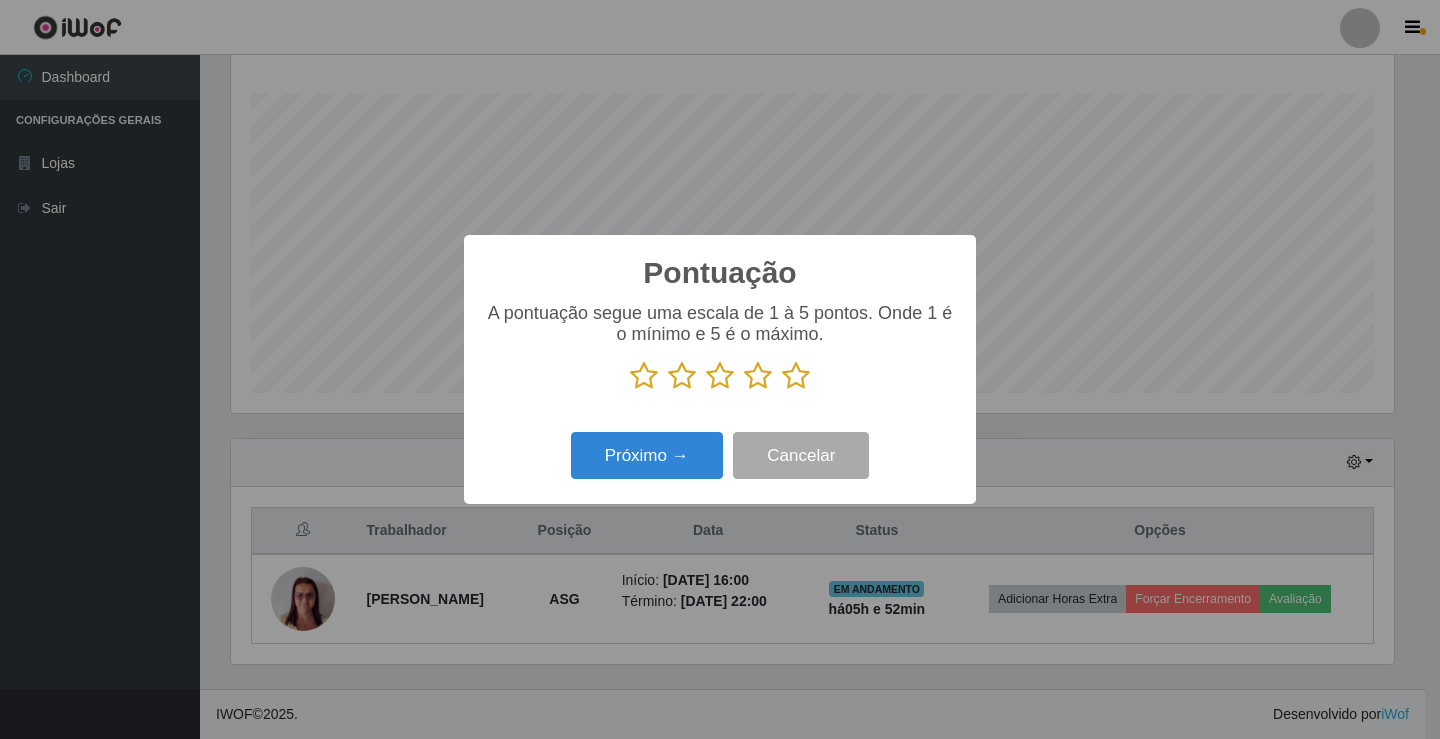 click at bounding box center [796, 376] 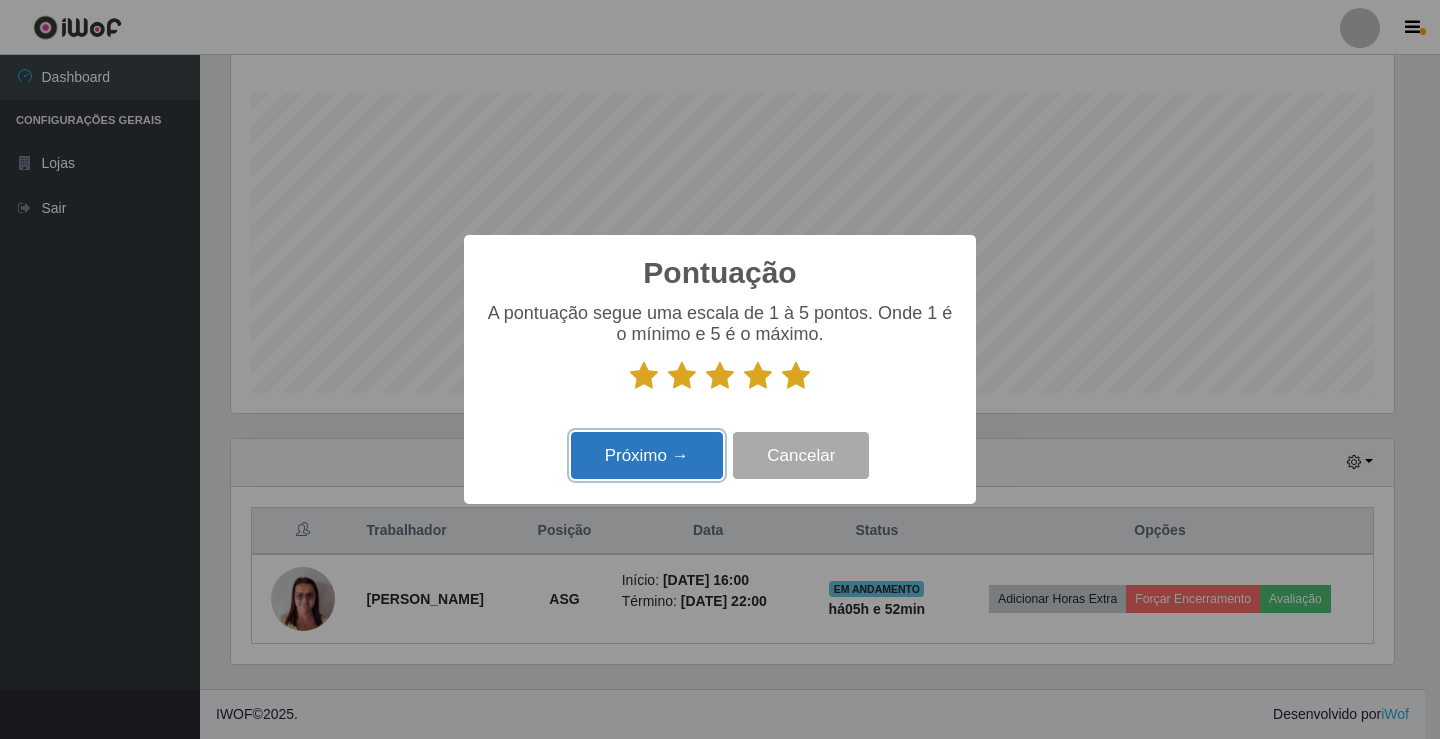 click on "Próximo →" at bounding box center (647, 455) 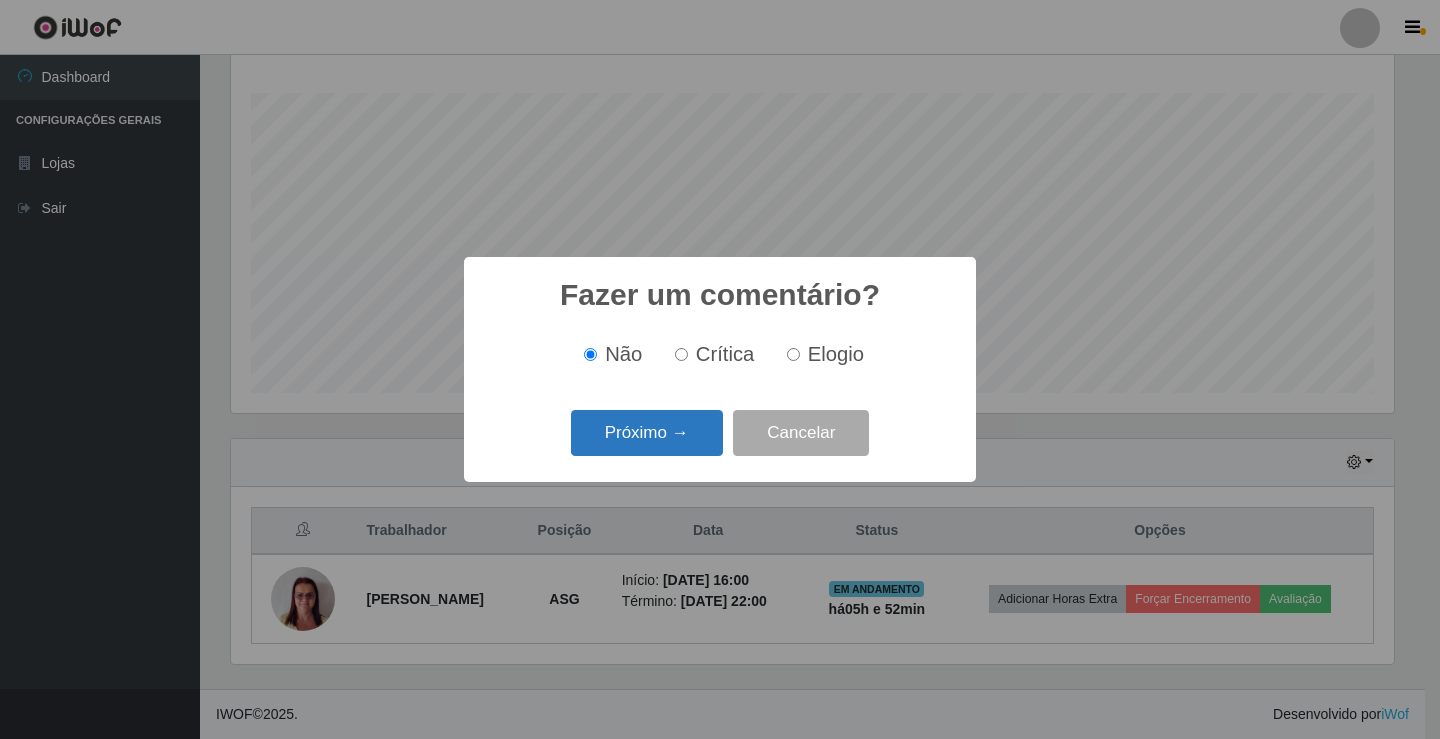 click on "Próximo →" at bounding box center (647, 433) 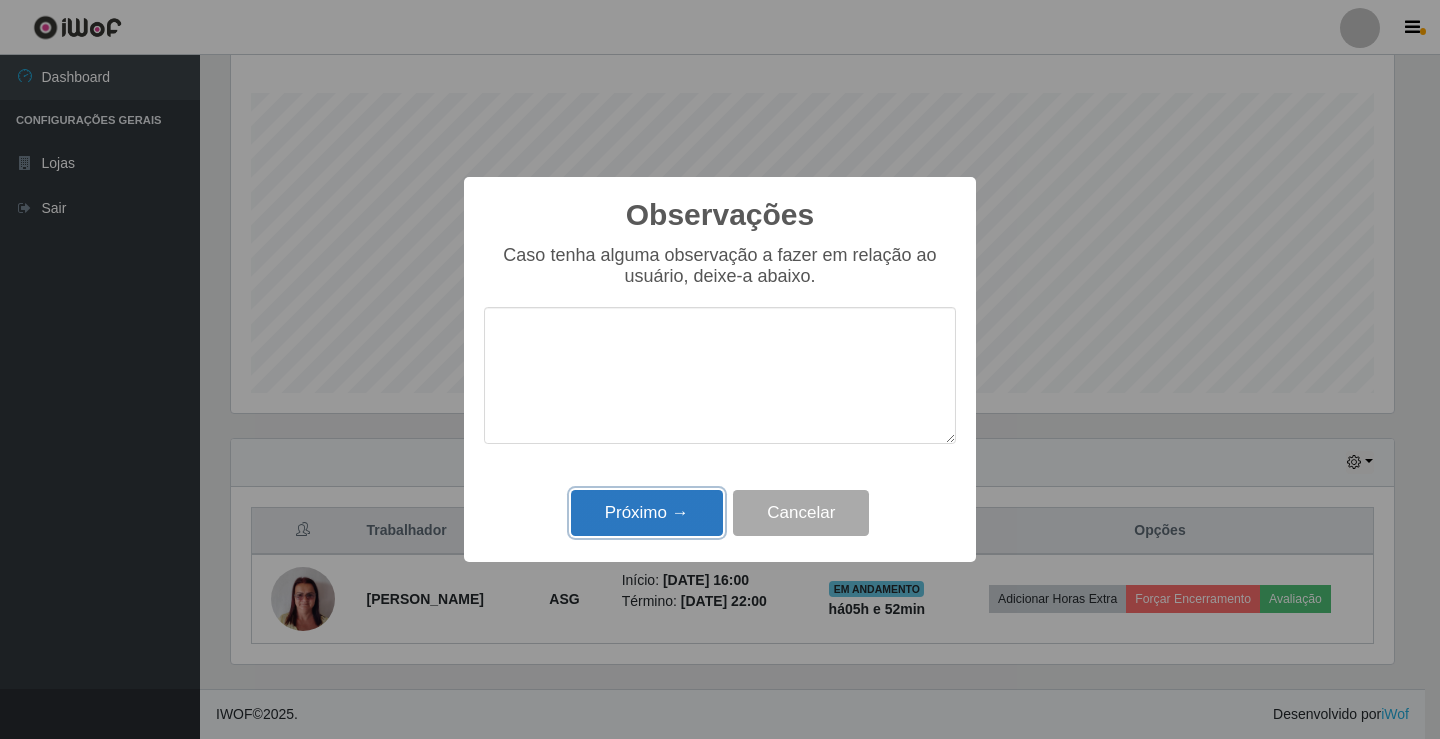 click on "Próximo →" at bounding box center (647, 513) 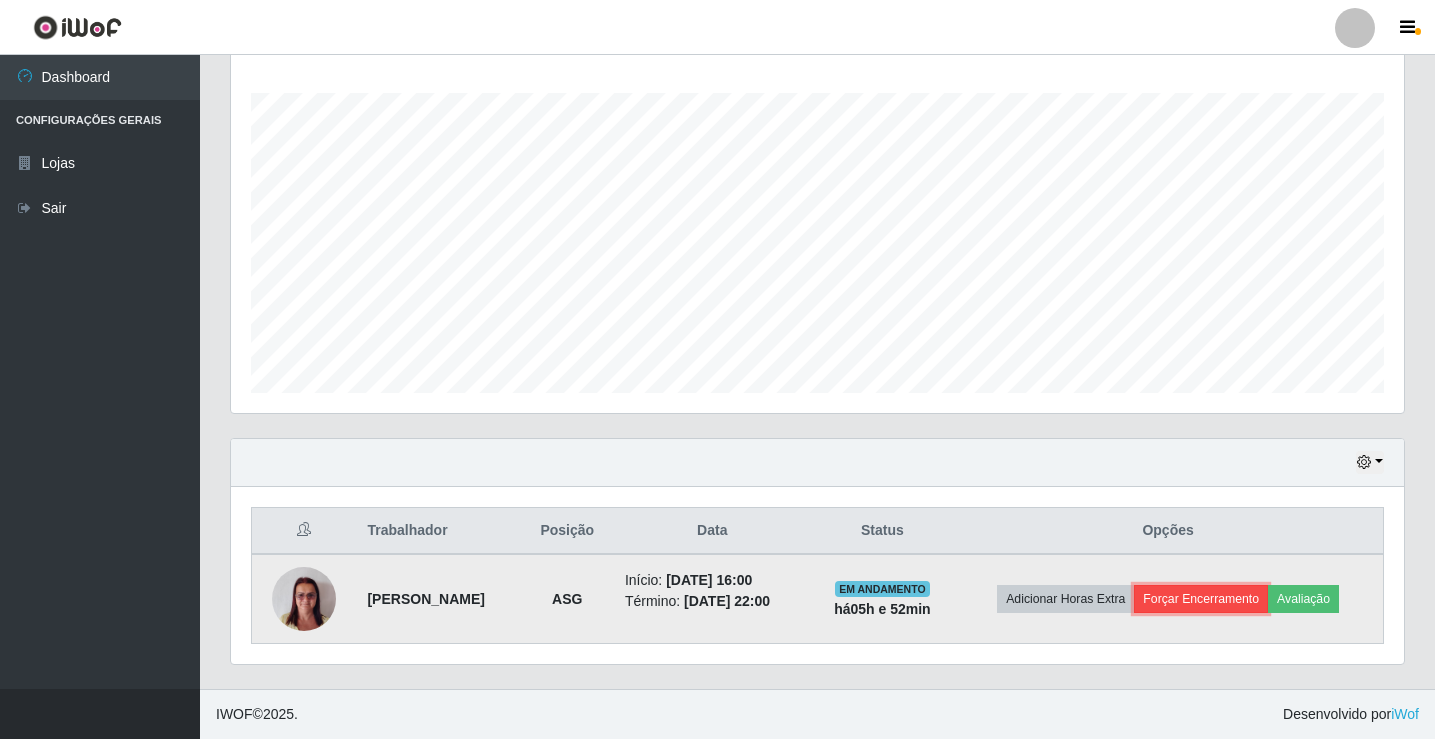 click on "Forçar Encerramento" at bounding box center [1201, 599] 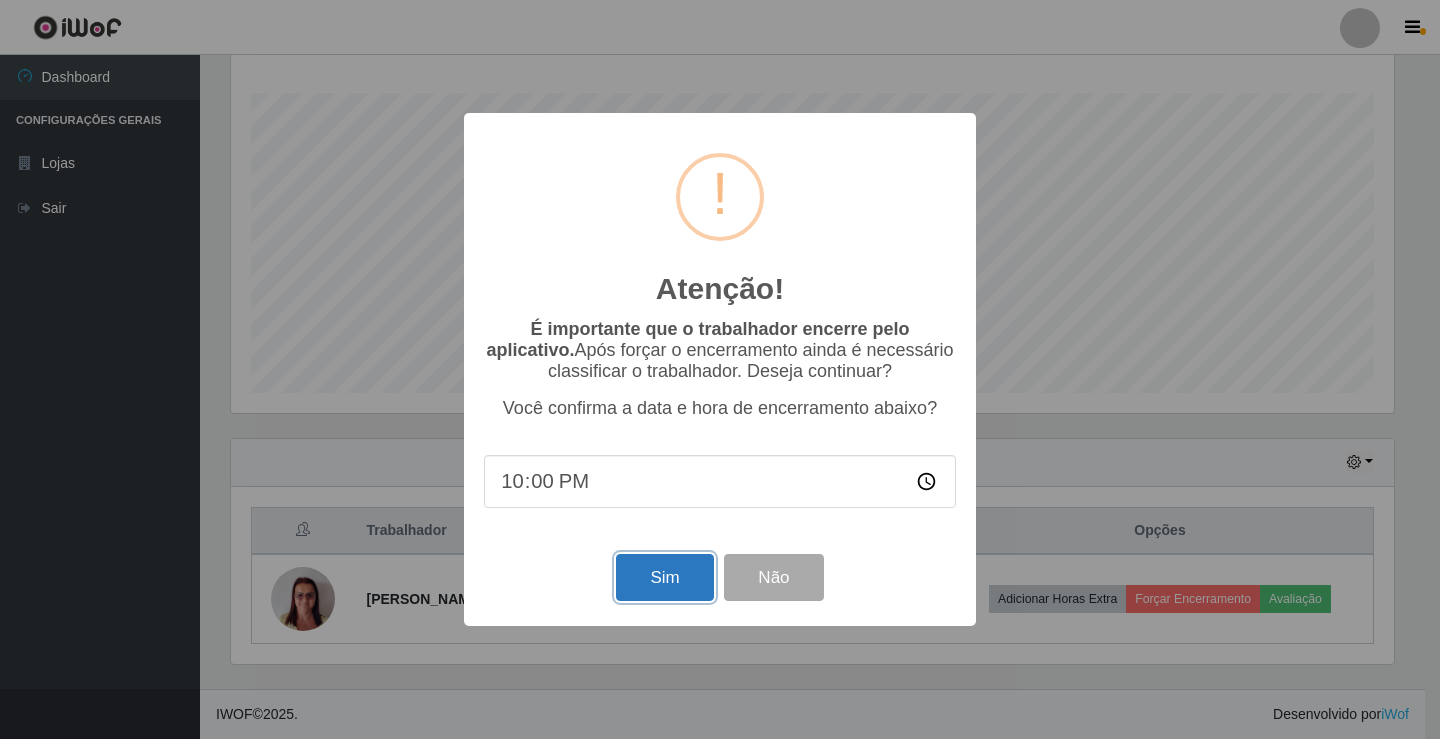 click on "Sim" at bounding box center (664, 577) 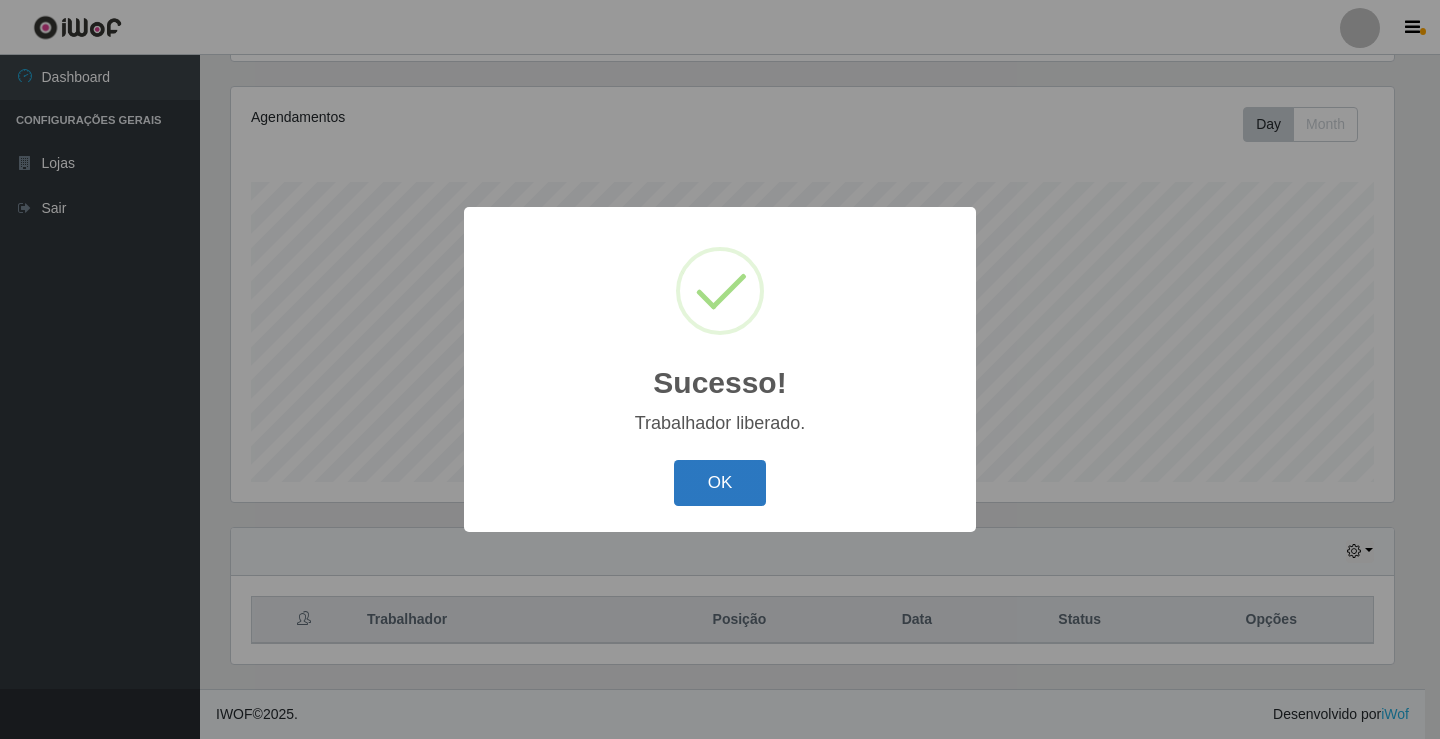click on "OK" at bounding box center (720, 483) 